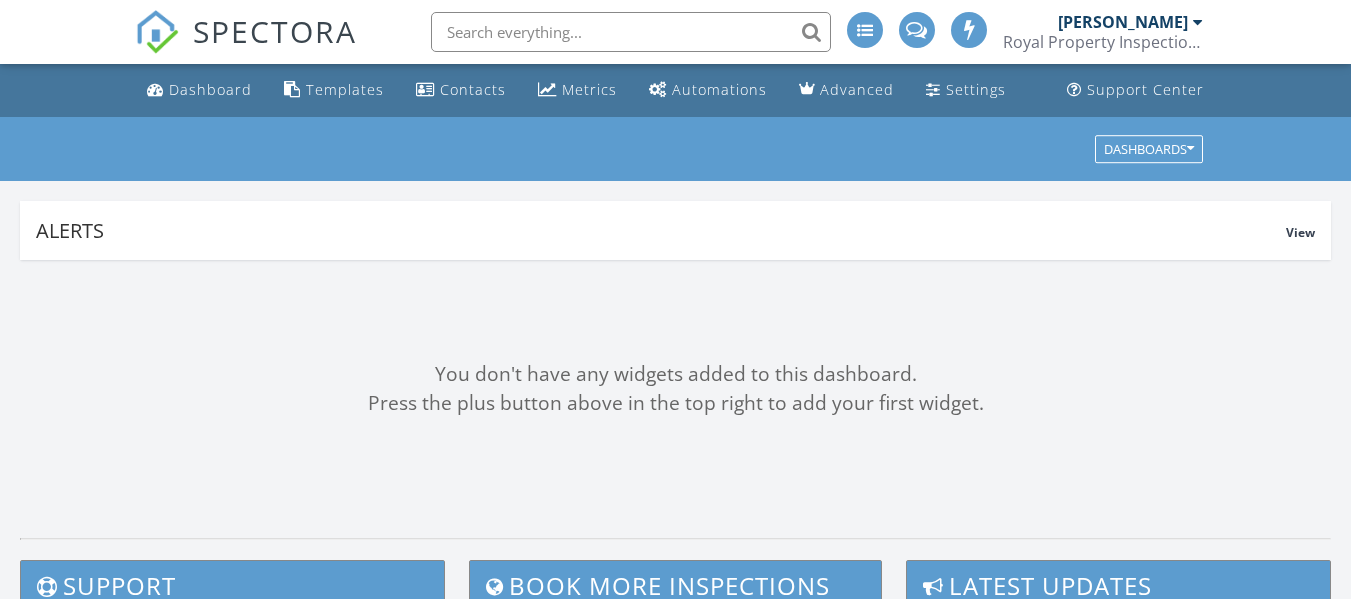 scroll, scrollTop: 0, scrollLeft: 0, axis: both 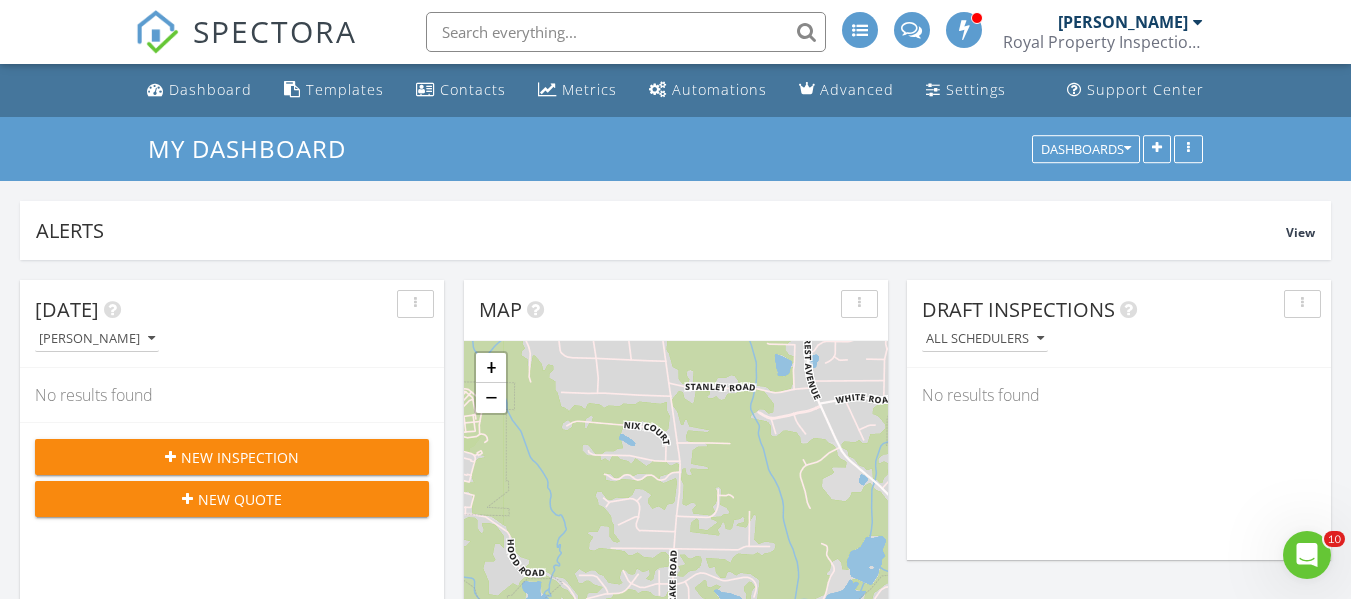 click at bounding box center [626, 32] 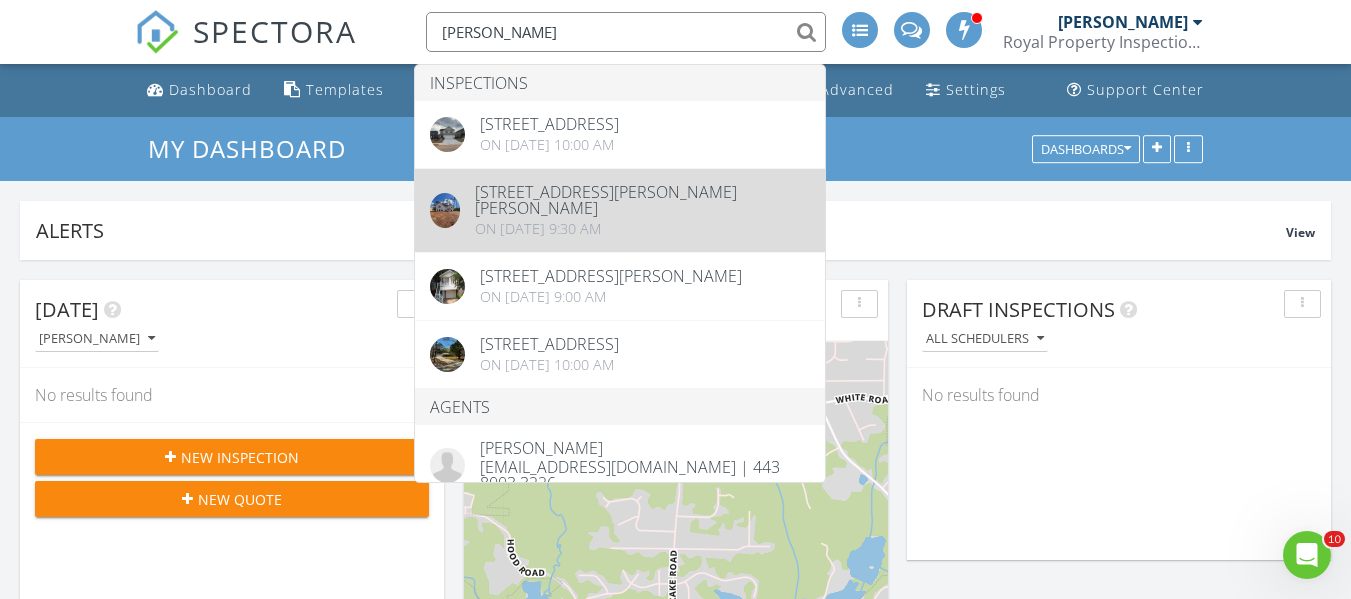 type on "Tammy" 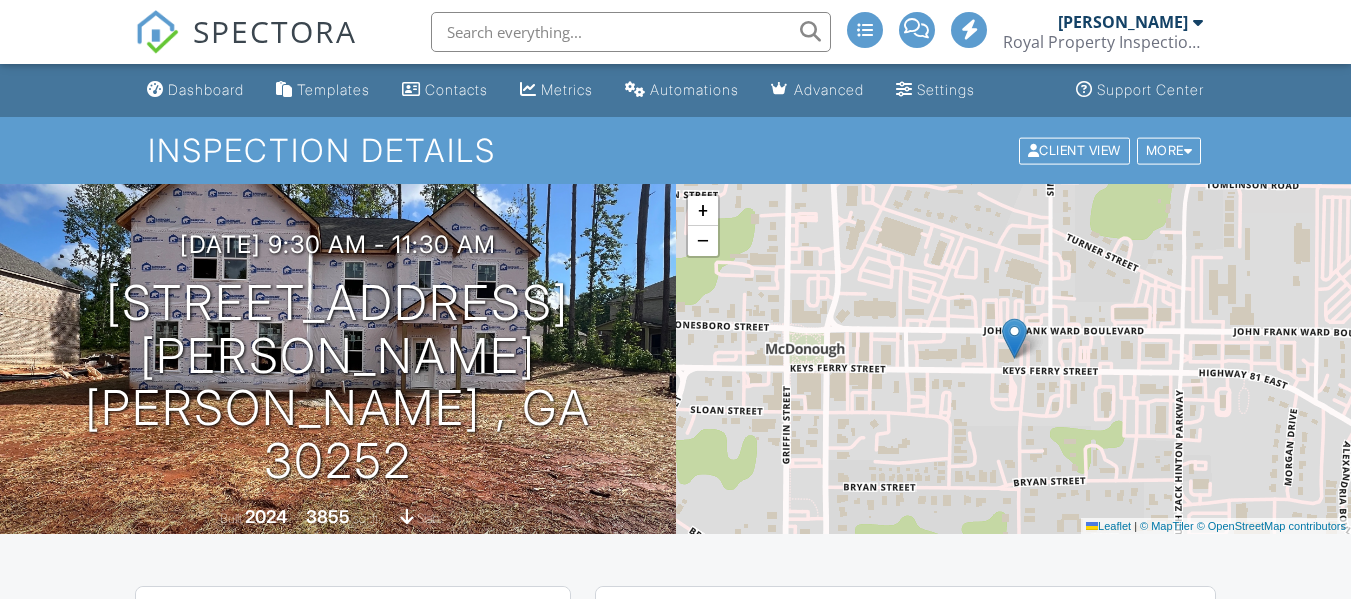 scroll, scrollTop: 0, scrollLeft: 0, axis: both 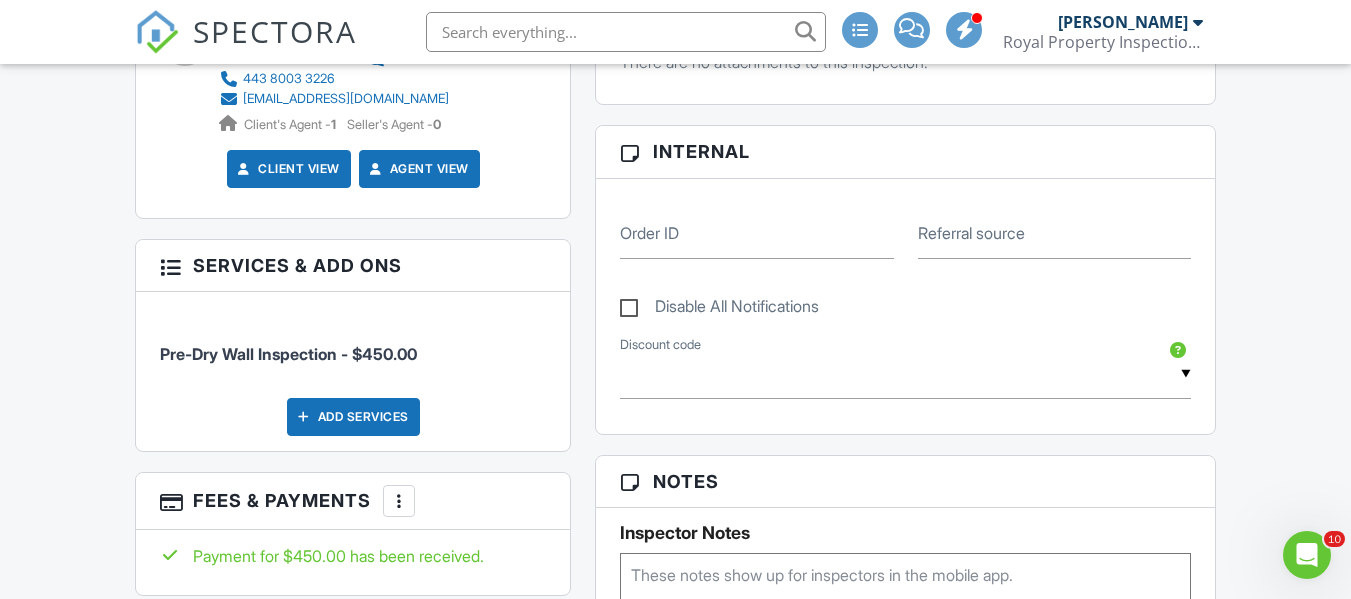 click on "Add Services" at bounding box center (353, 417) 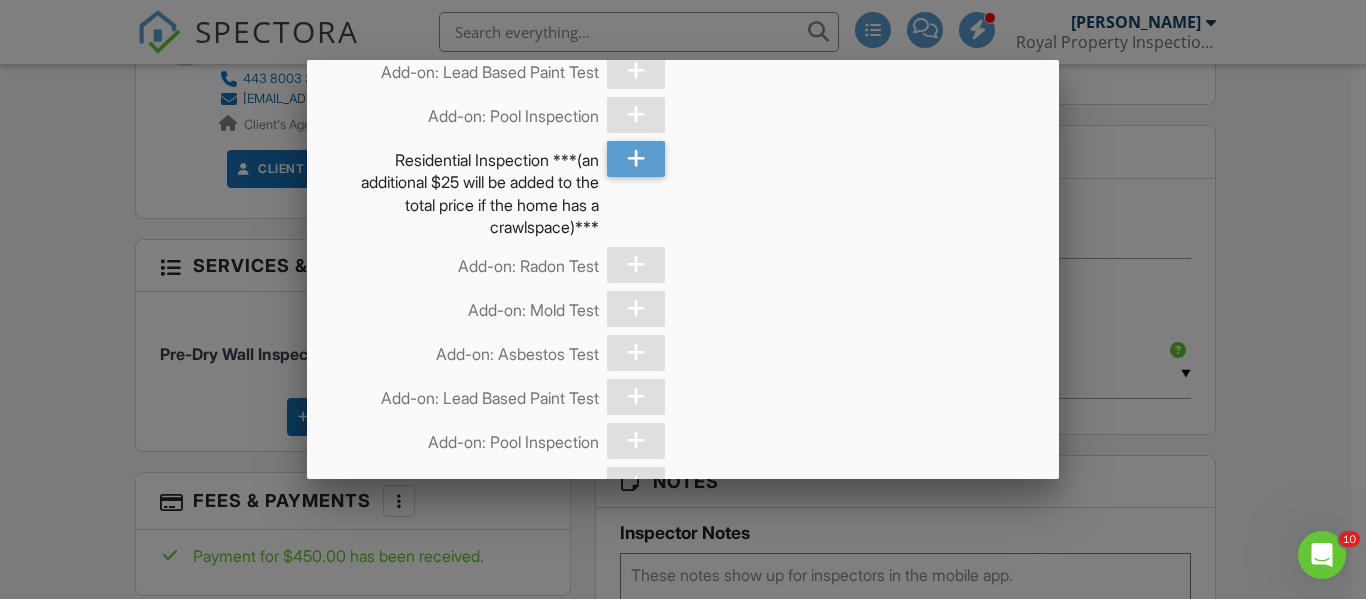 scroll, scrollTop: 600, scrollLeft: 0, axis: vertical 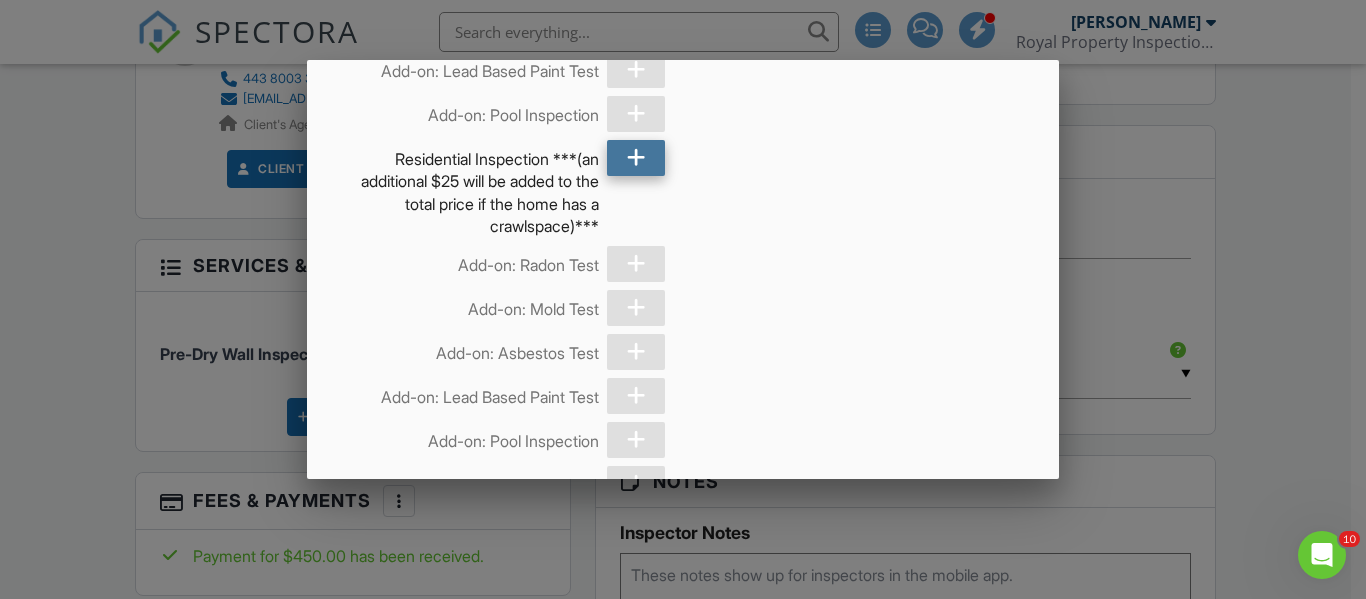 click at bounding box center (636, 158) 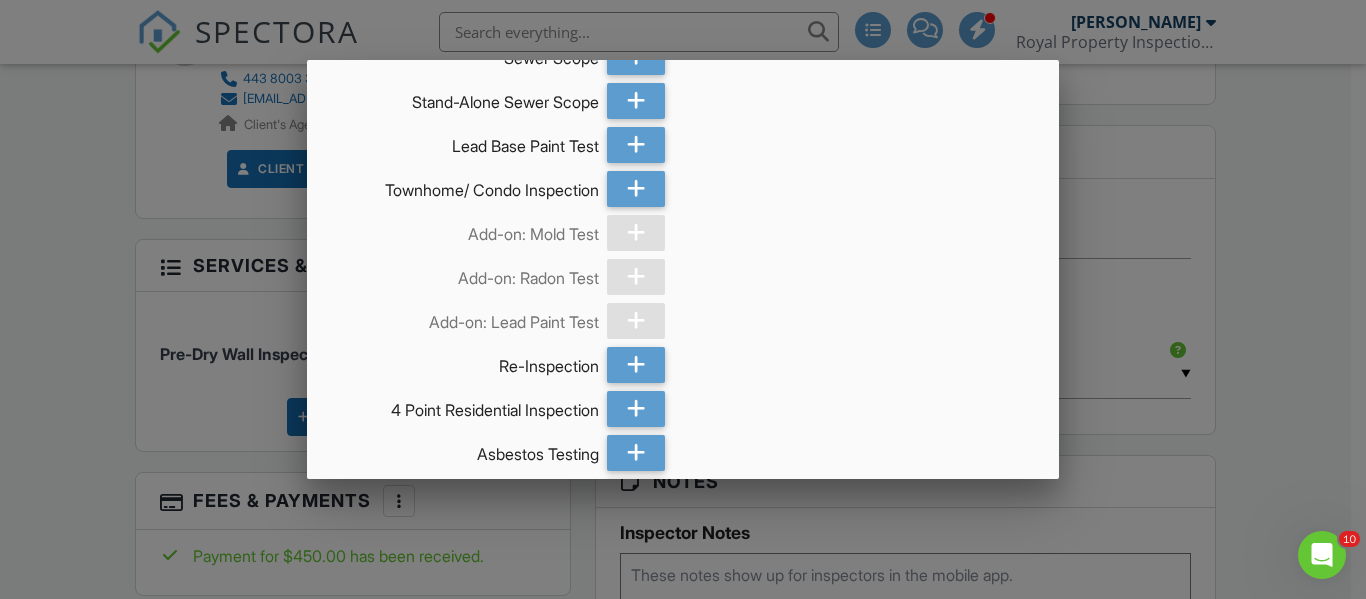 scroll, scrollTop: 2290, scrollLeft: 0, axis: vertical 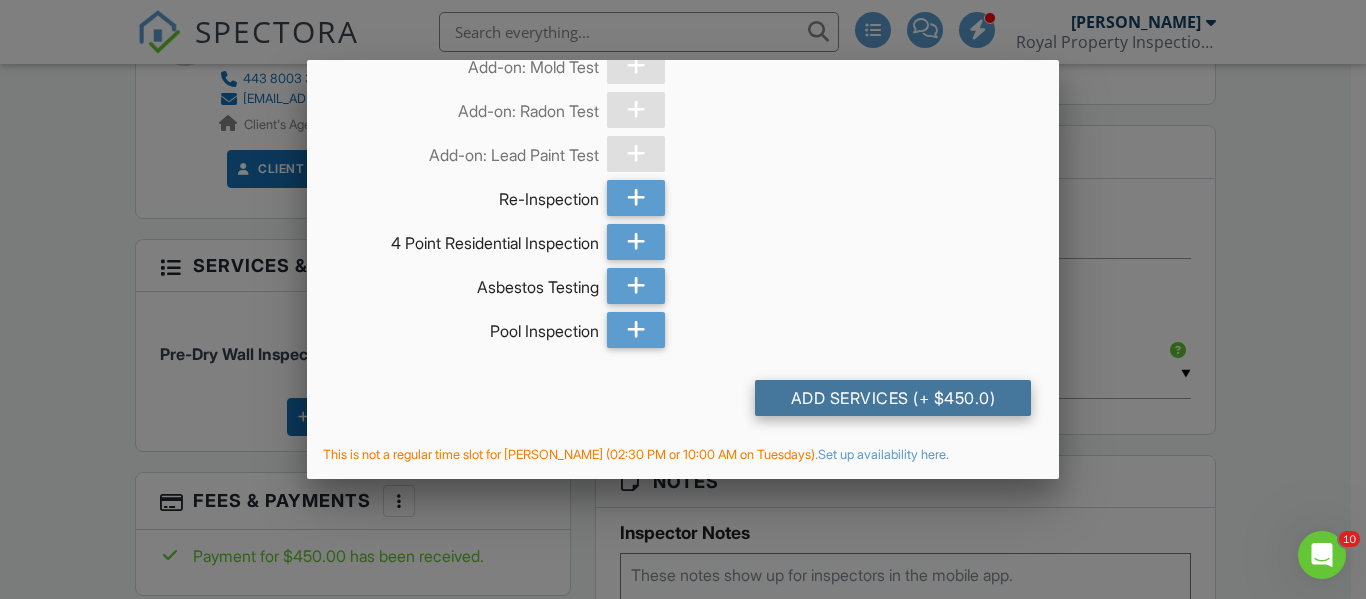 click on "Add Services
(+ $450.0)" at bounding box center (893, 398) 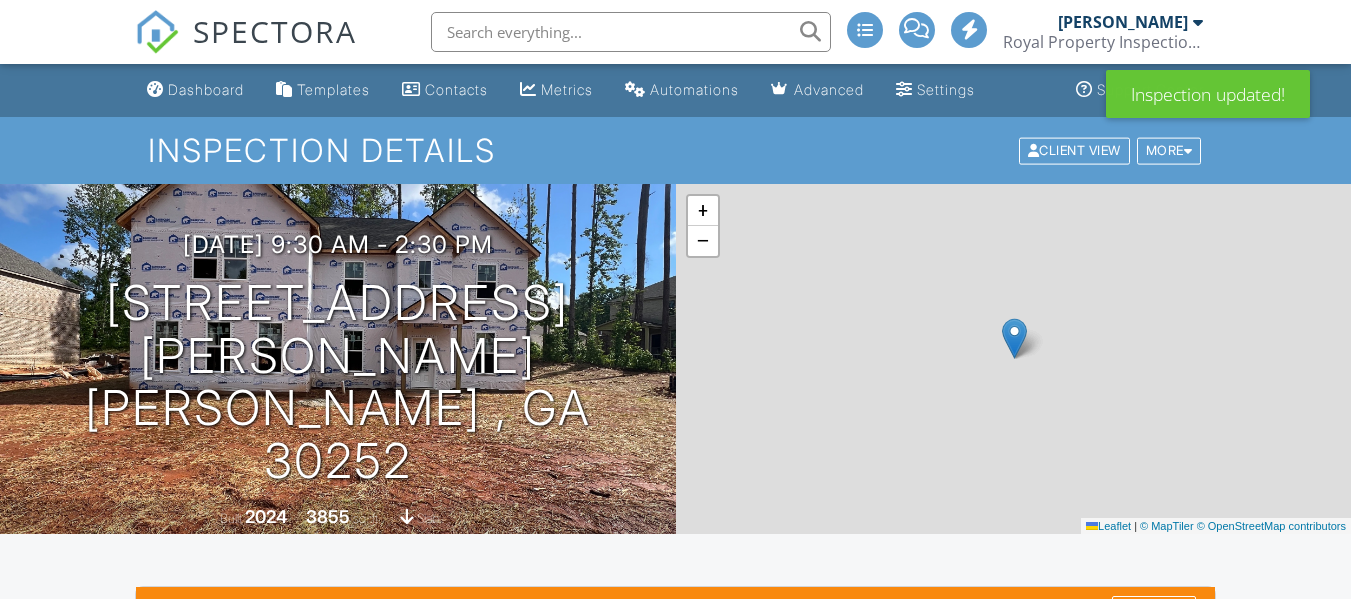 scroll, scrollTop: 400, scrollLeft: 0, axis: vertical 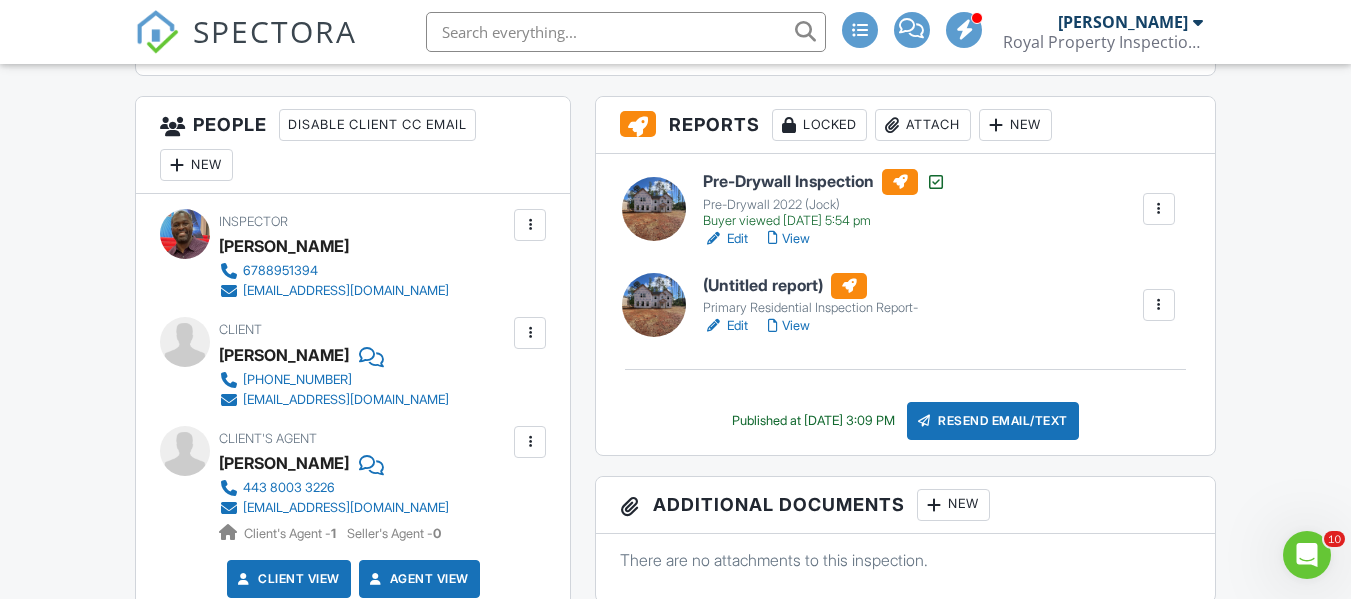 click at bounding box center [1159, 305] 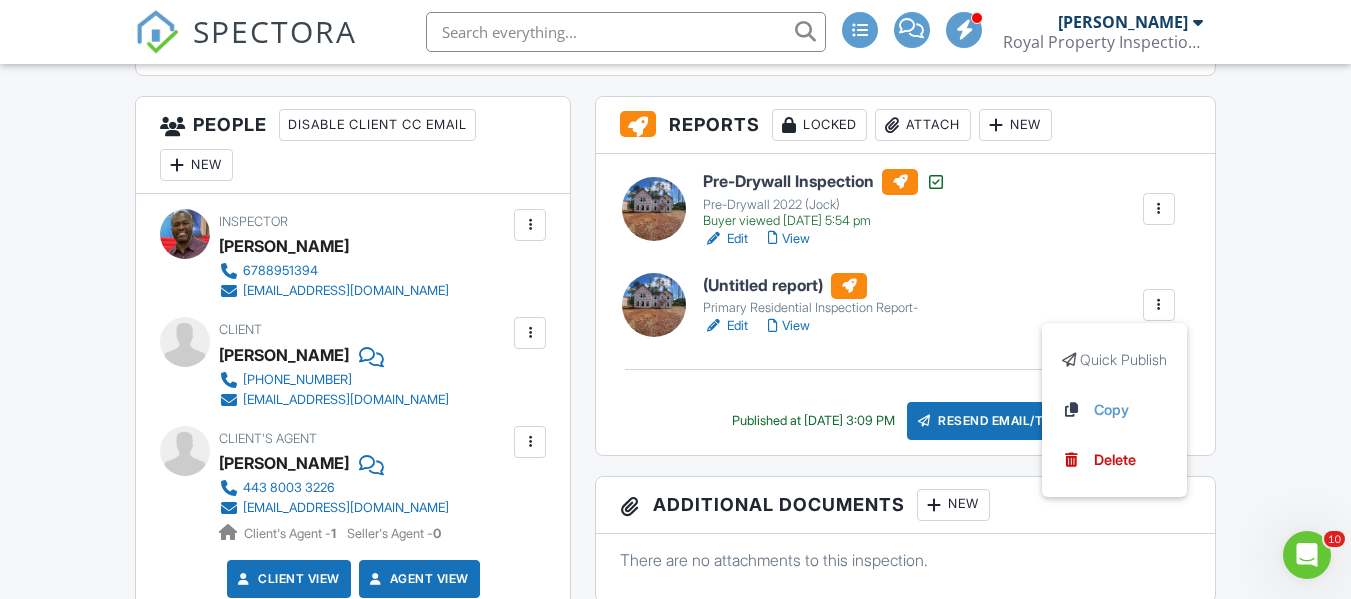 click on "(Untitled report)" at bounding box center [810, 286] 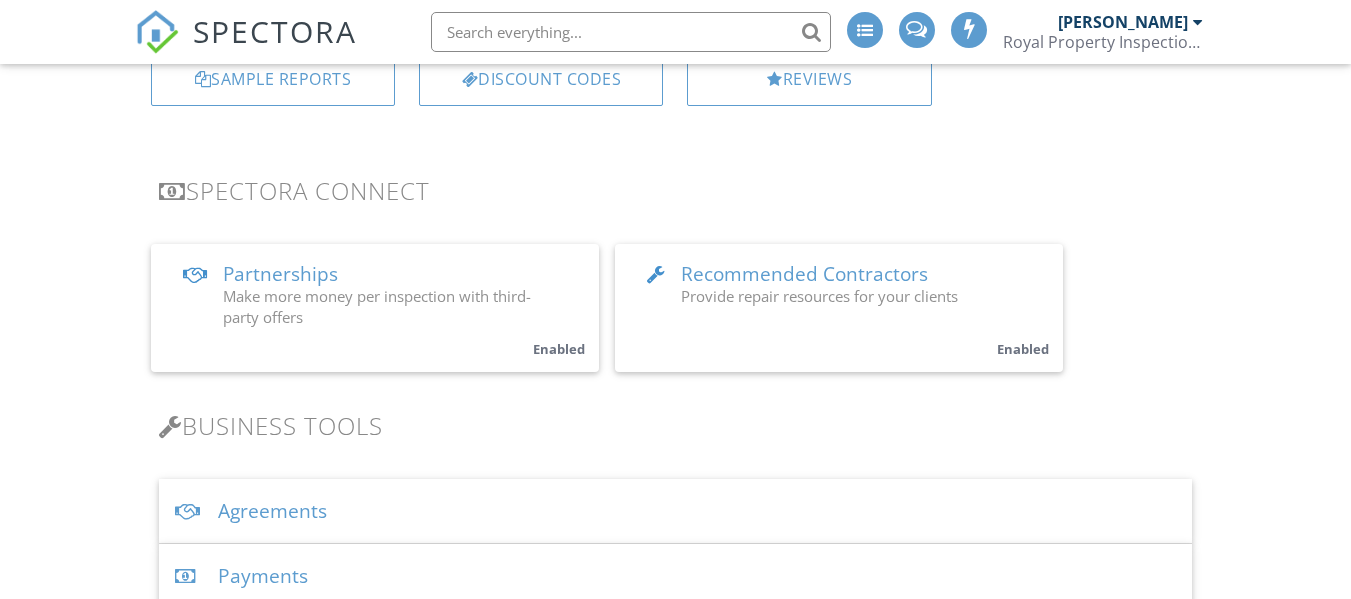 scroll, scrollTop: 400, scrollLeft: 0, axis: vertical 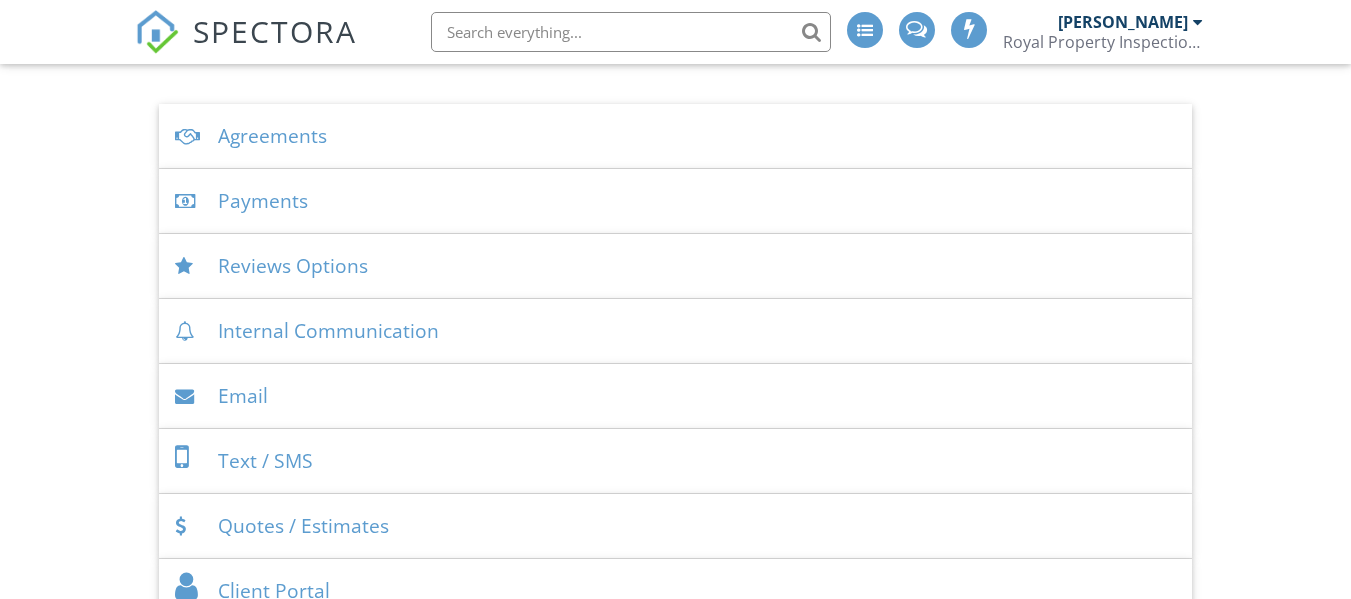 click on "Agreements" at bounding box center [675, 136] 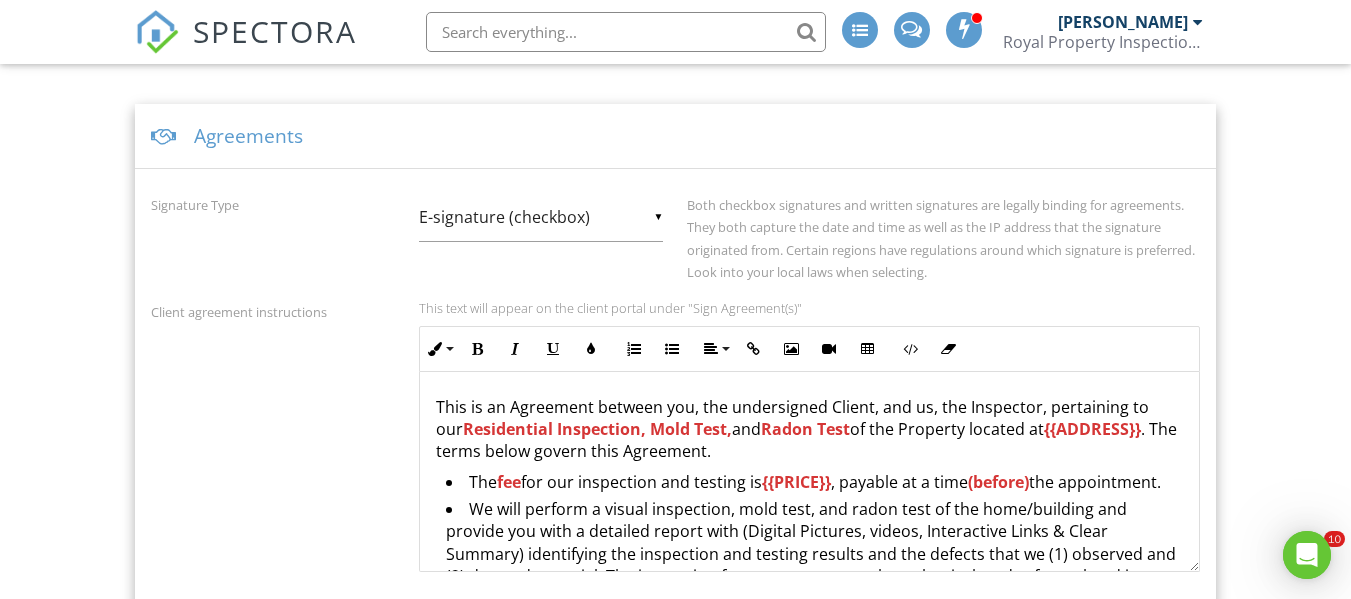 scroll, scrollTop: 0, scrollLeft: 0, axis: both 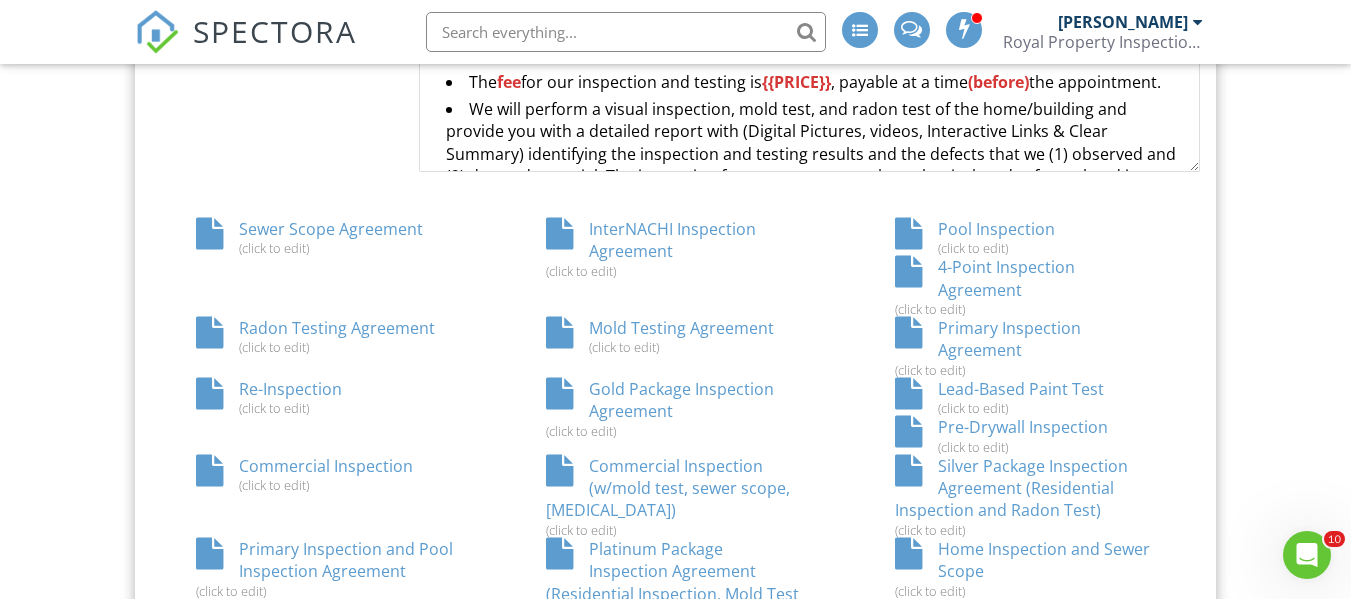 click on "Primary Inspection Agreement
(click to edit)" at bounding box center (1025, 347) 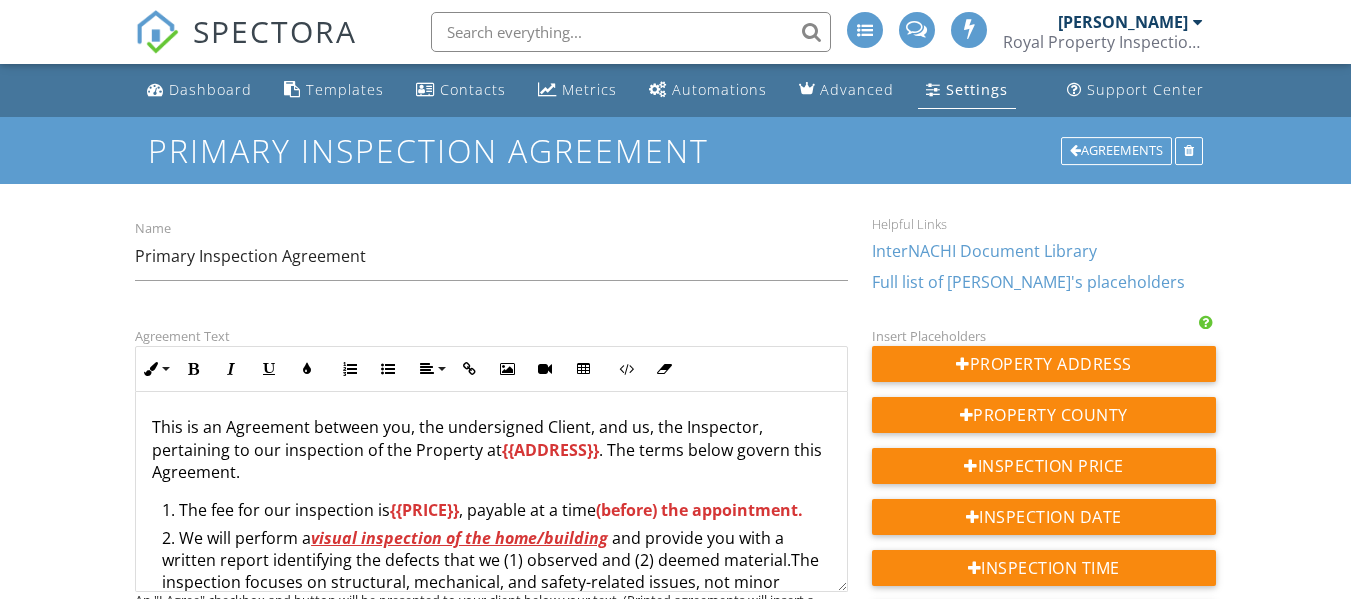 scroll, scrollTop: 0, scrollLeft: 0, axis: both 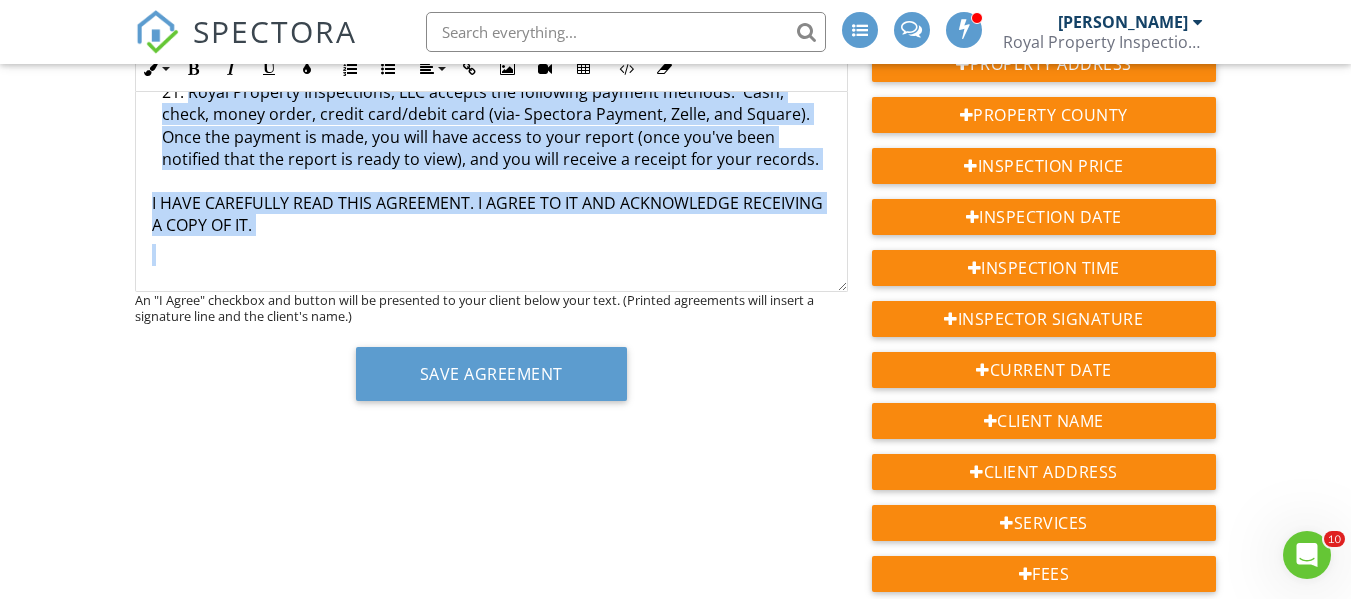drag, startPoint x: 149, startPoint y: 129, endPoint x: 568, endPoint y: 307, distance: 455.2417 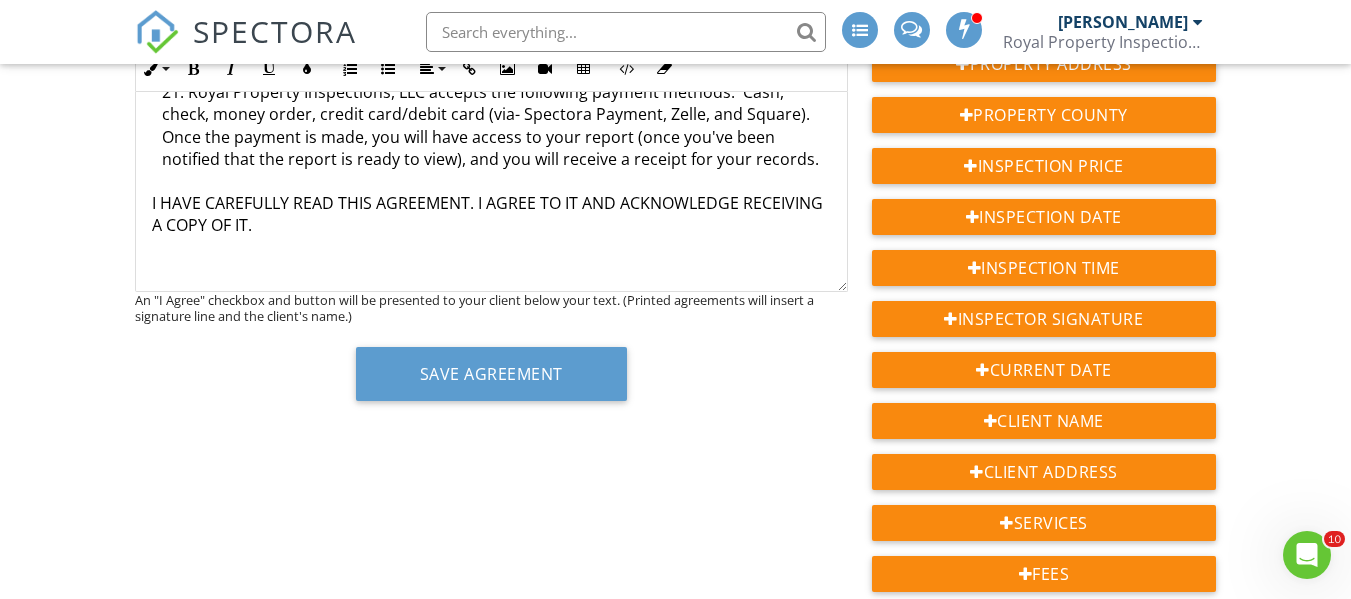 click on "Save Agreement" at bounding box center [491, 381] 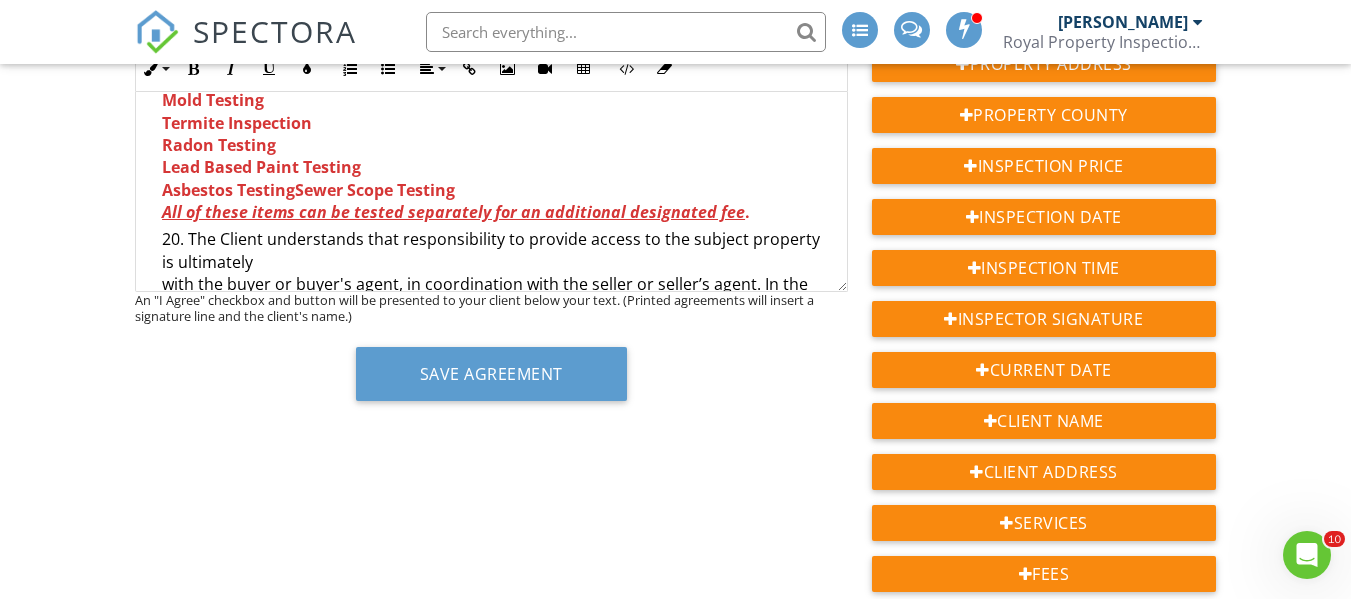 scroll, scrollTop: 2594, scrollLeft: 0, axis: vertical 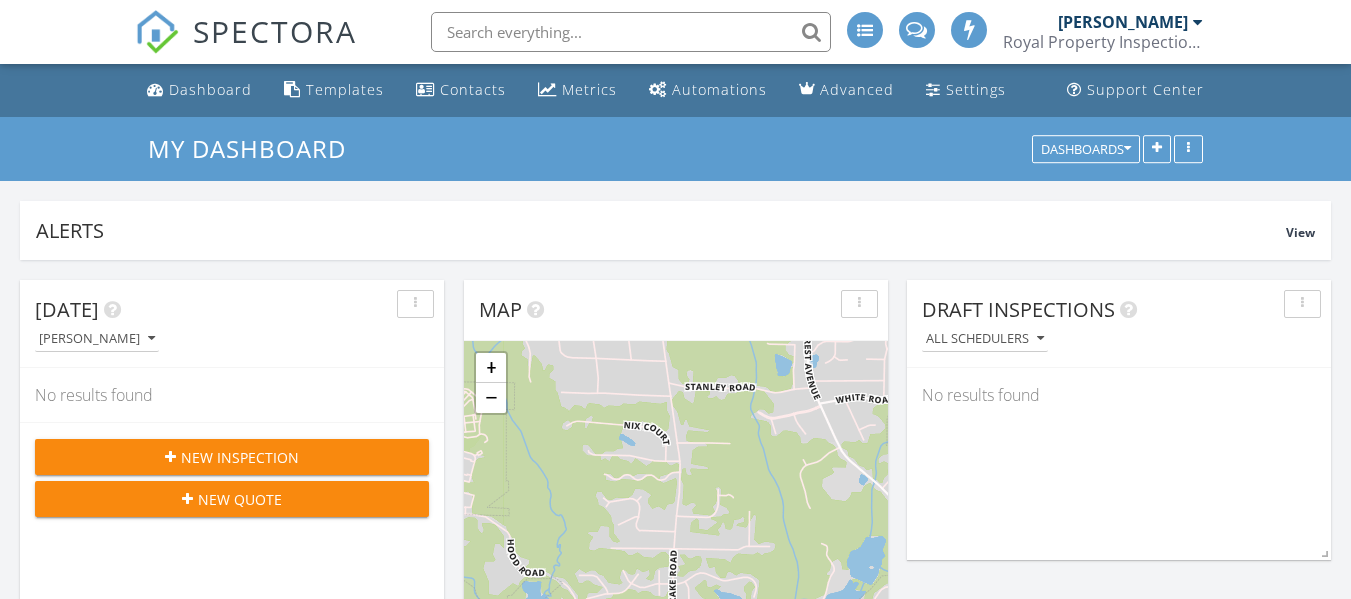 click at bounding box center [631, 32] 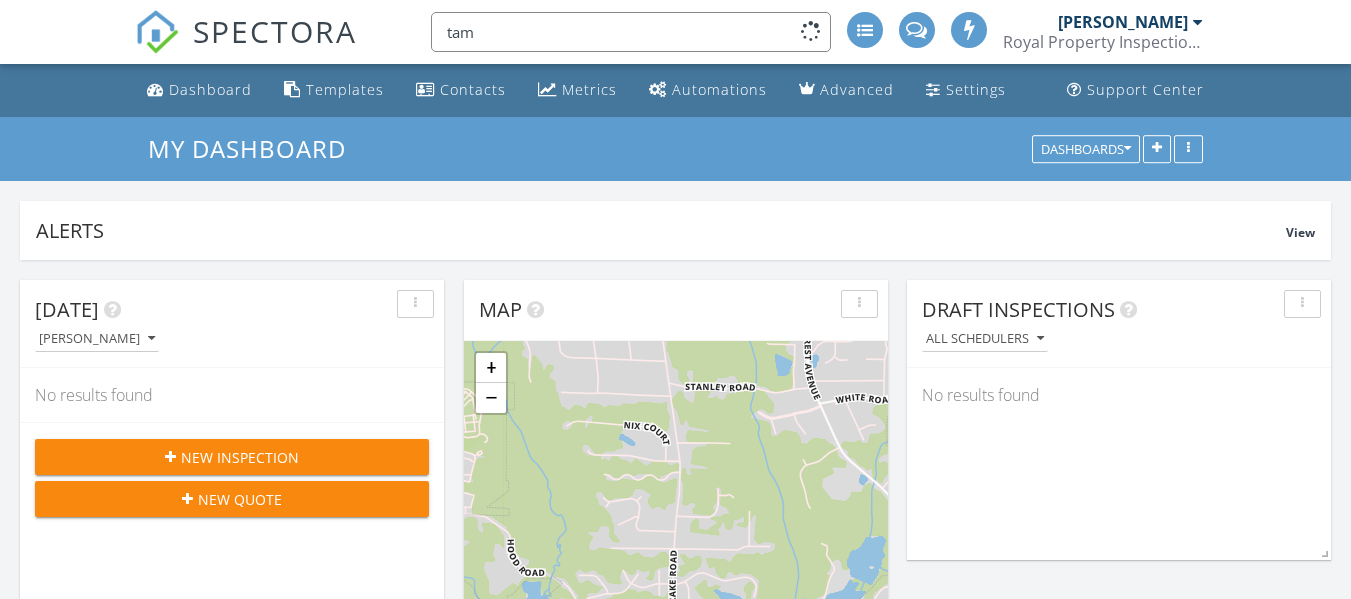 scroll, scrollTop: 10, scrollLeft: 10, axis: both 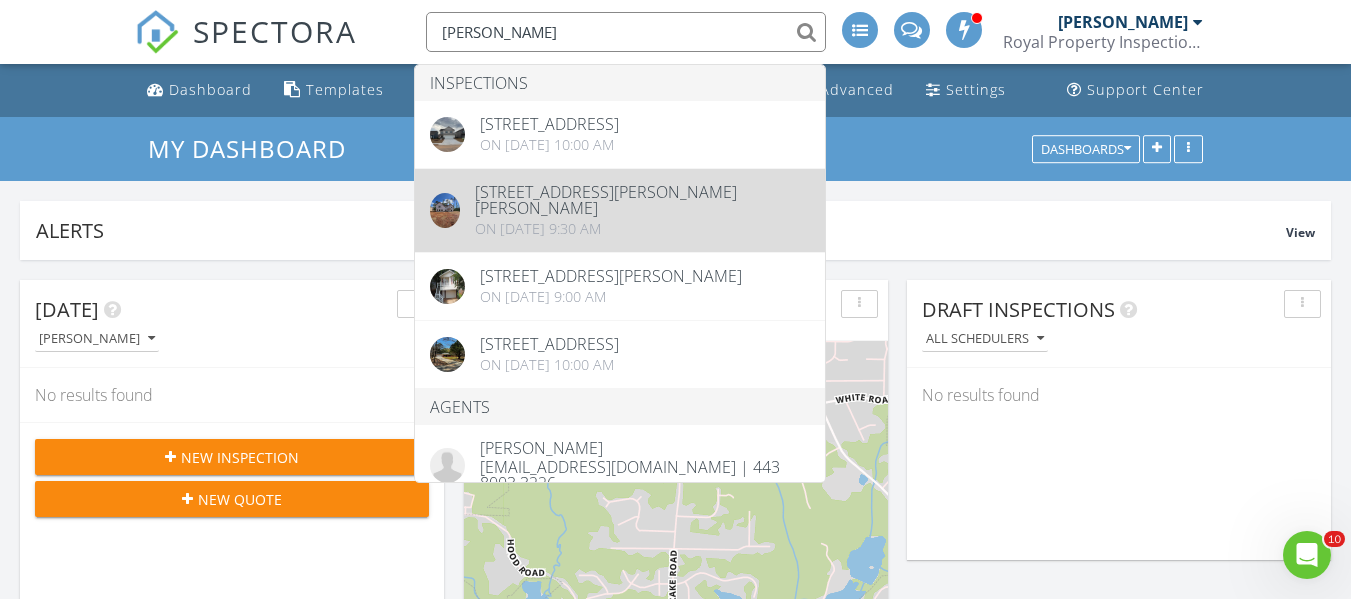 type on "[PERSON_NAME]" 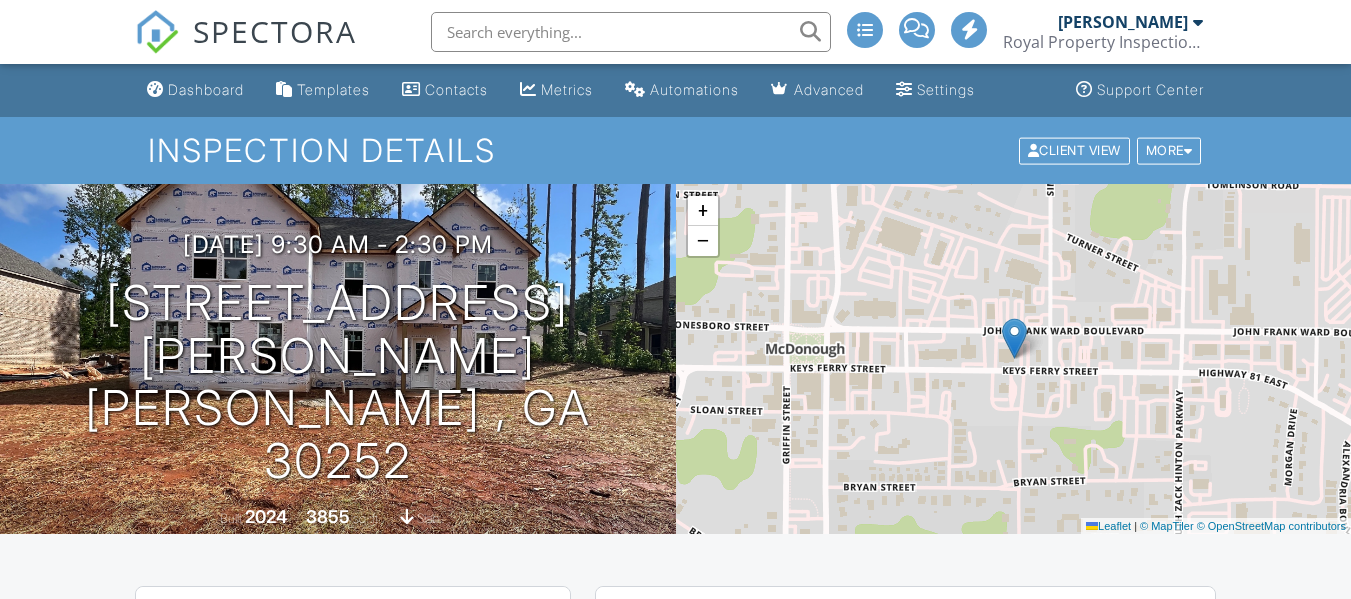 scroll, scrollTop: 300, scrollLeft: 0, axis: vertical 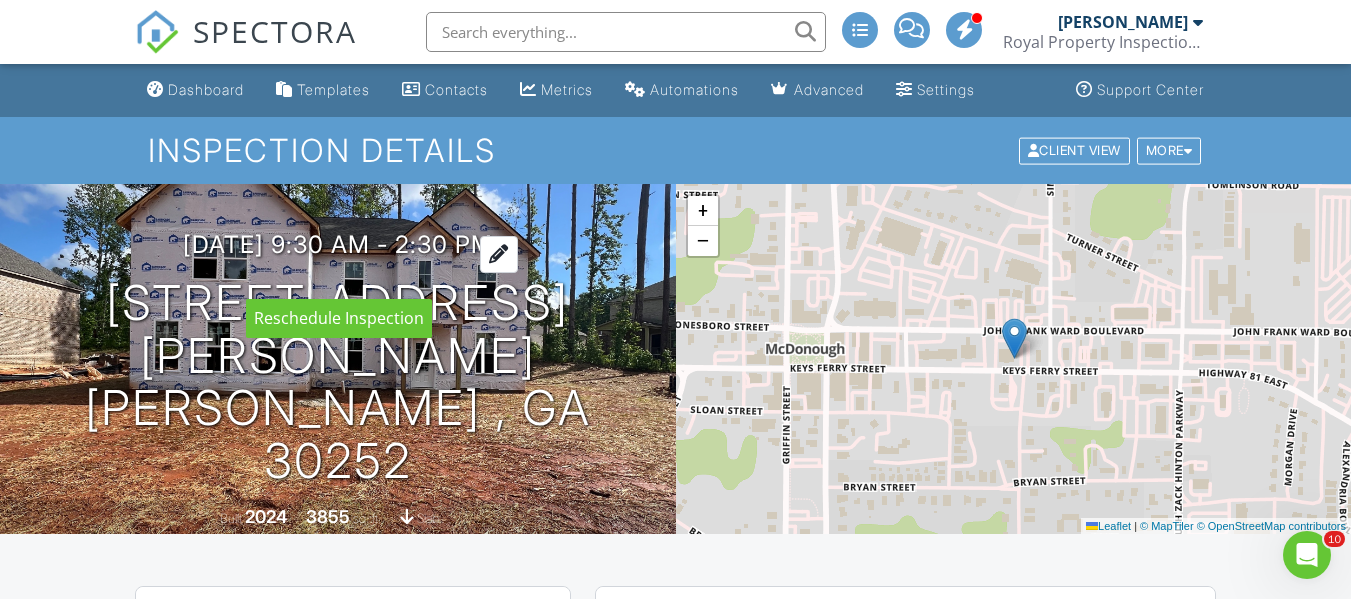 click on "05/13/2025  9:30 am
- 2:30 pm" at bounding box center (338, 244) 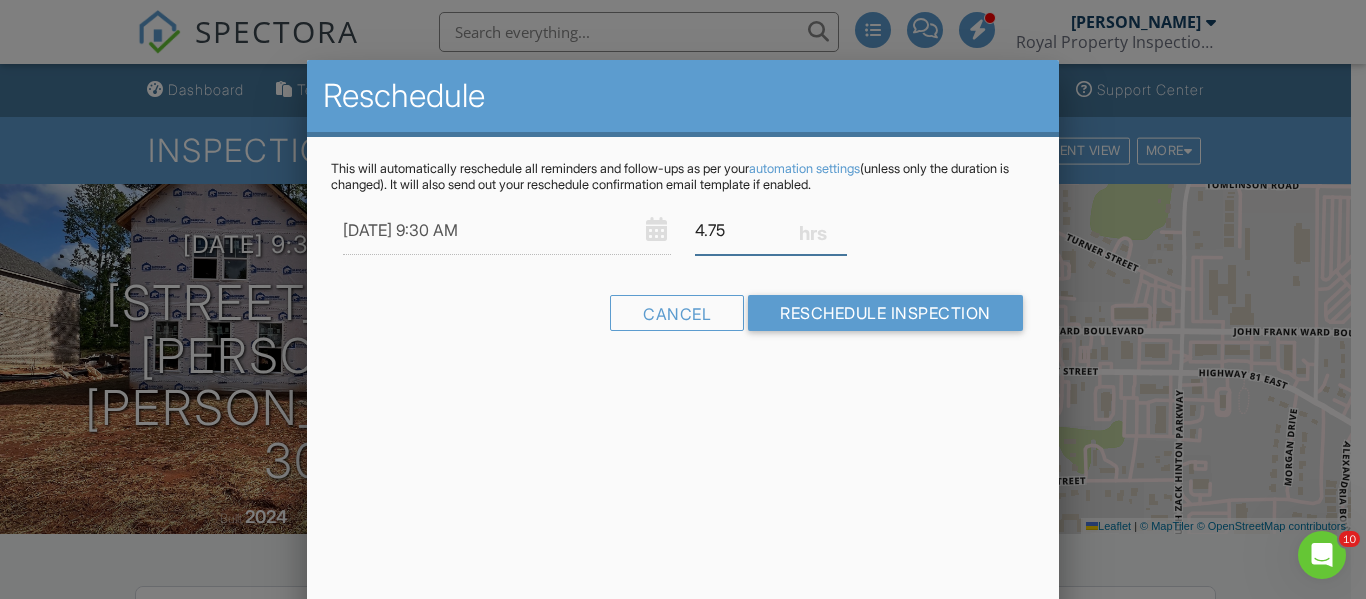 click on "4.75" at bounding box center (771, 230) 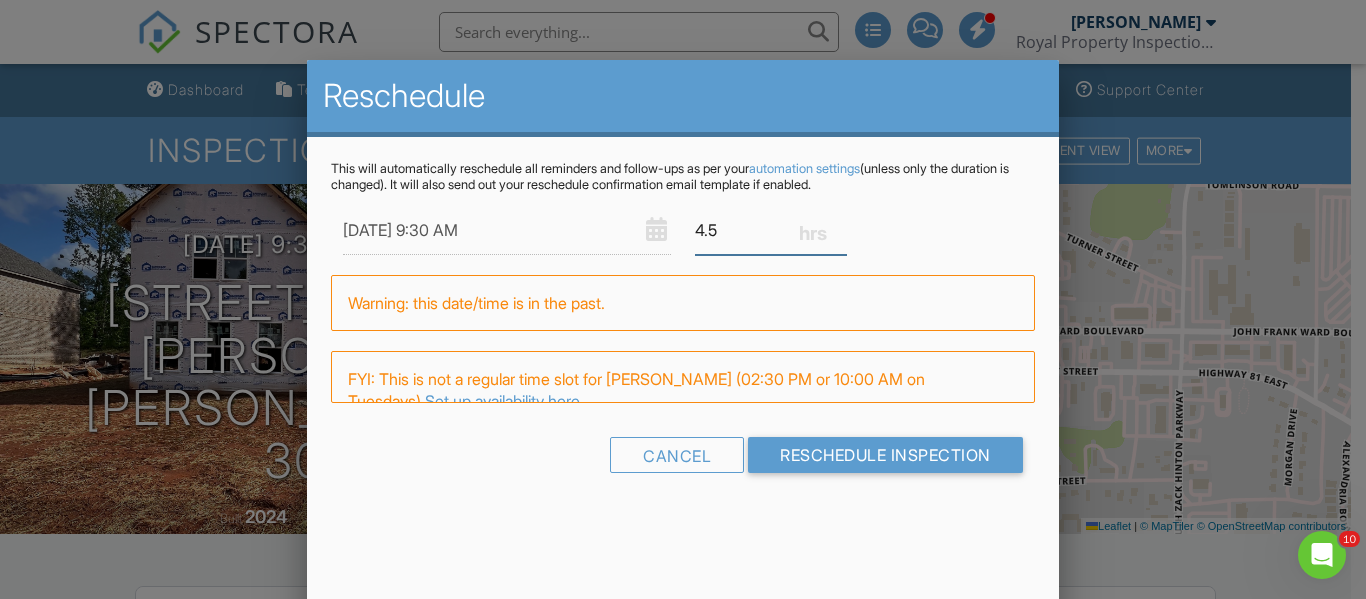 click on "4.5" at bounding box center (771, 230) 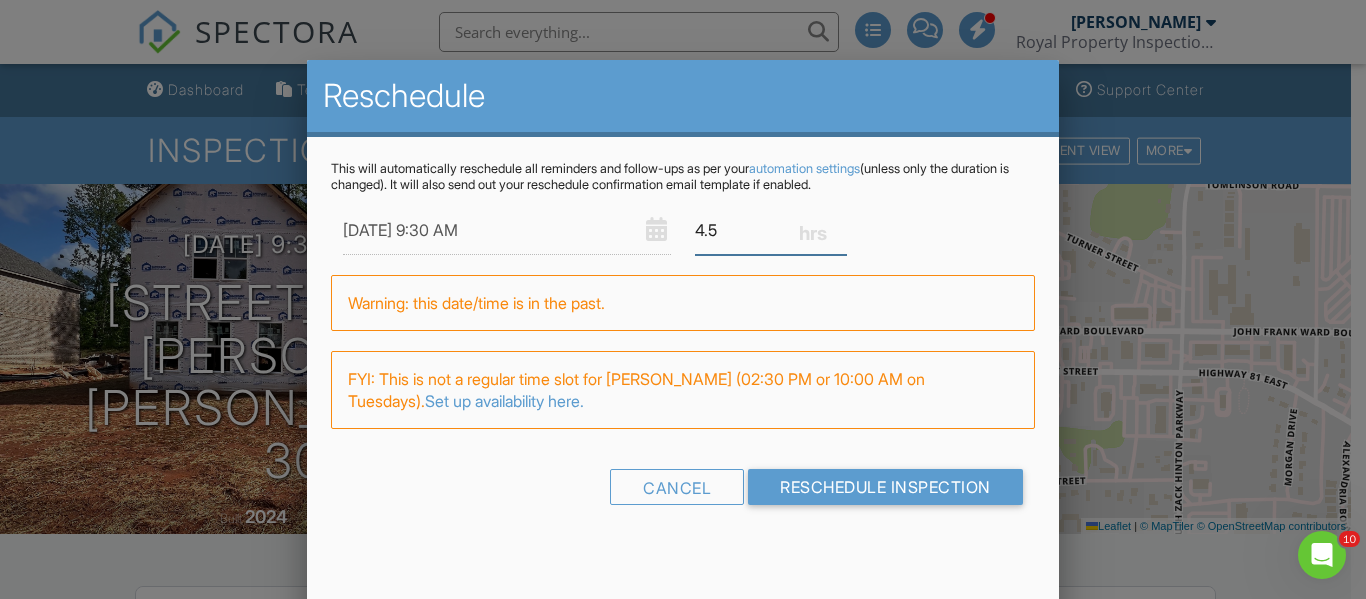 click on "4.5" at bounding box center [771, 230] 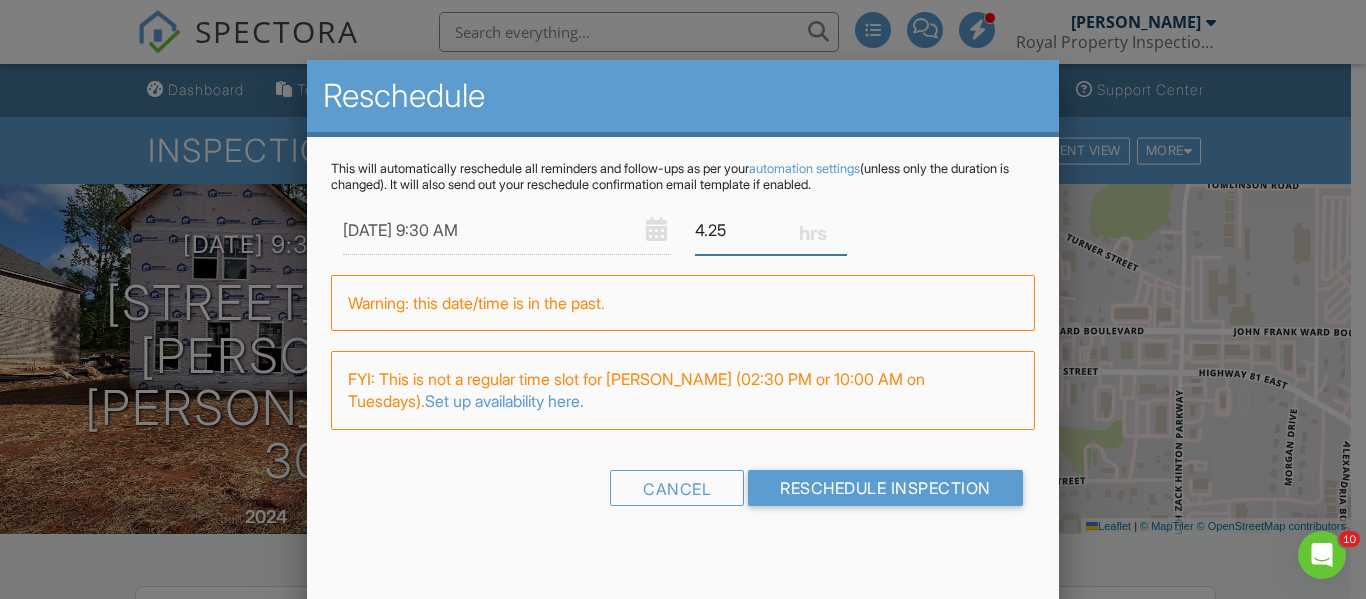 click on "4.25" at bounding box center [771, 230] 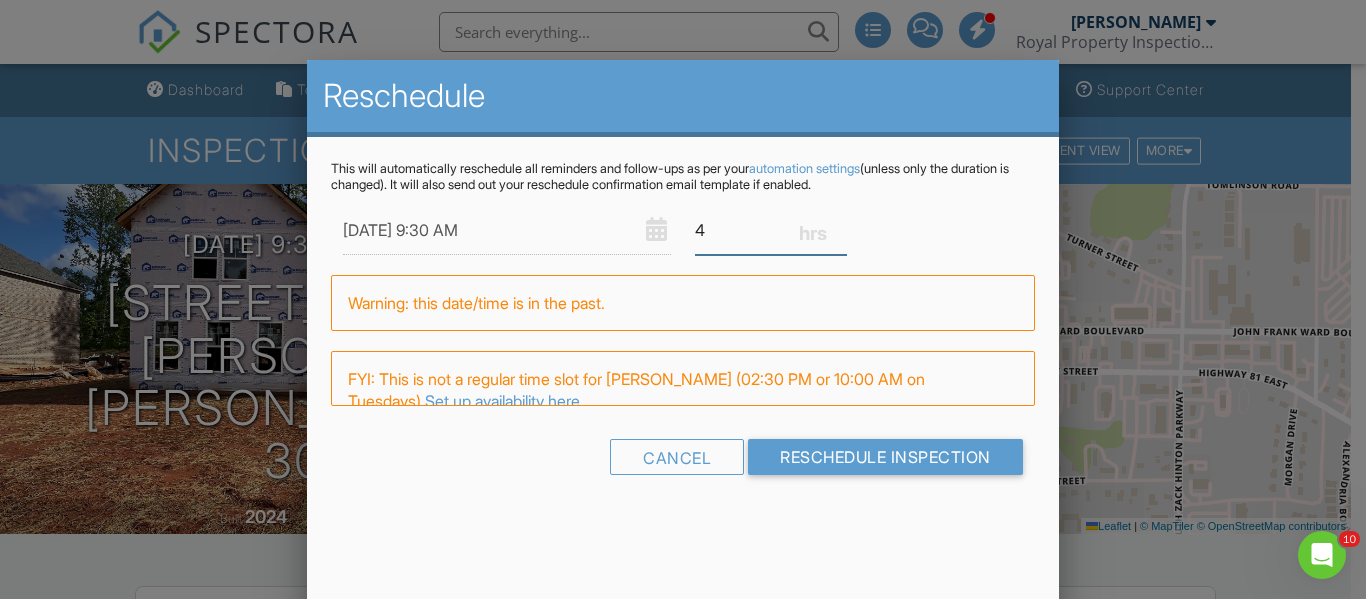 click on "4" at bounding box center (771, 230) 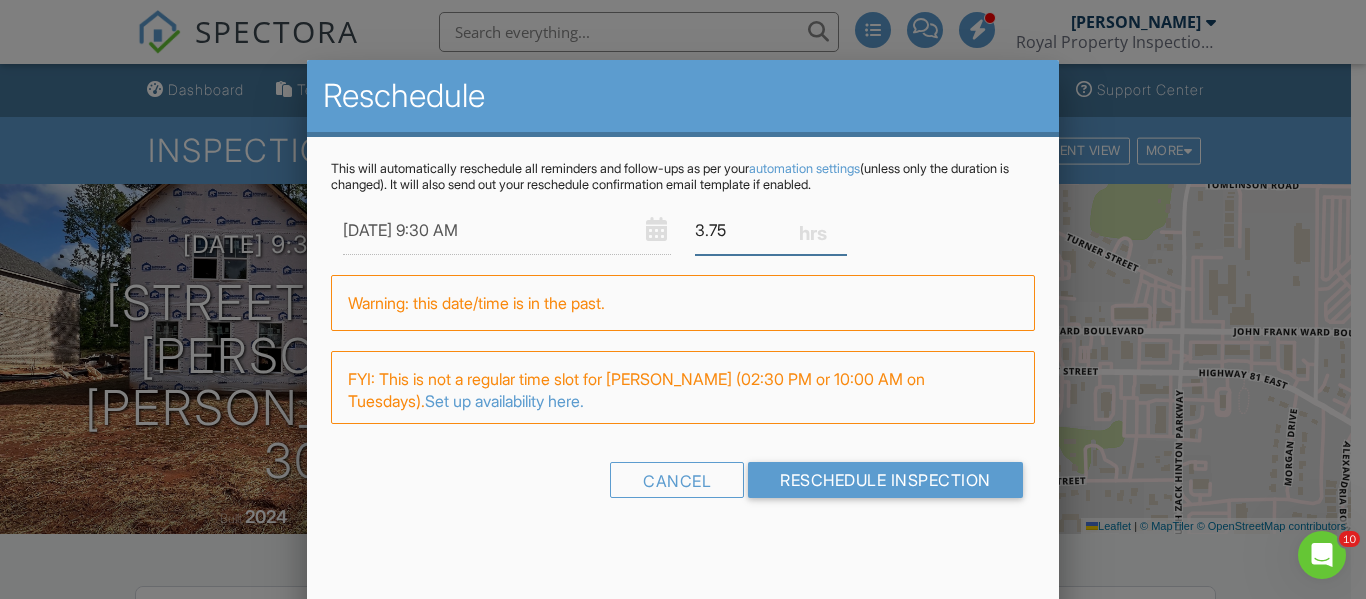 click on "3.75" at bounding box center [771, 230] 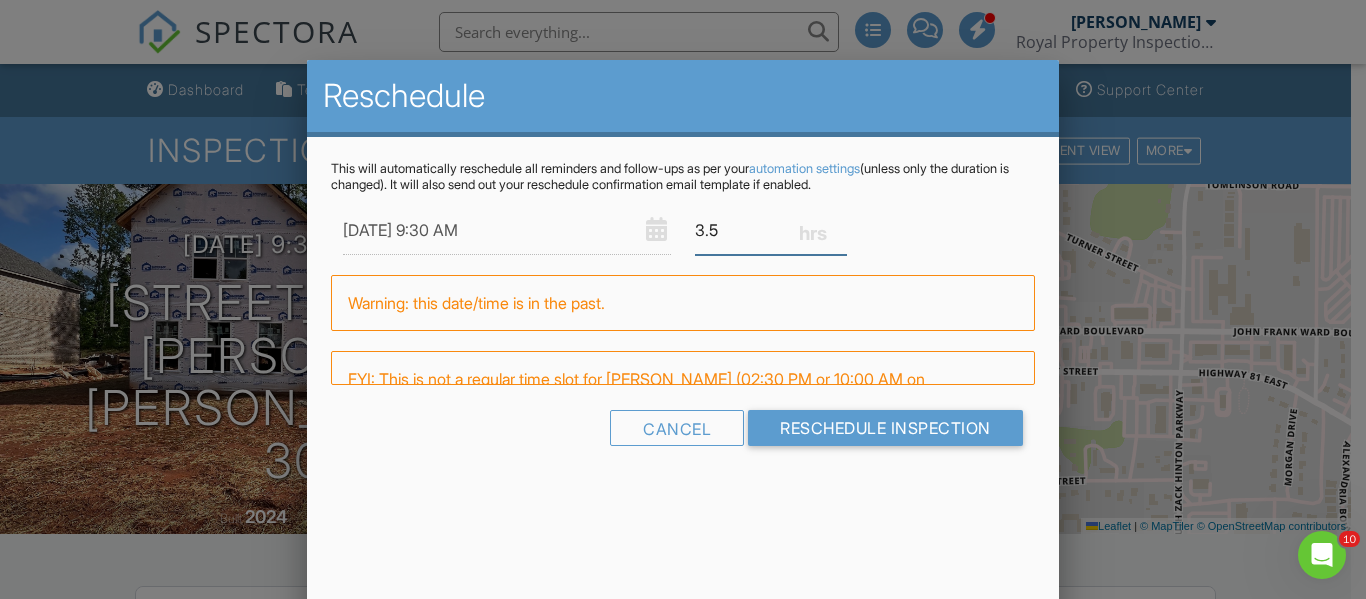 click on "3.5" at bounding box center (771, 230) 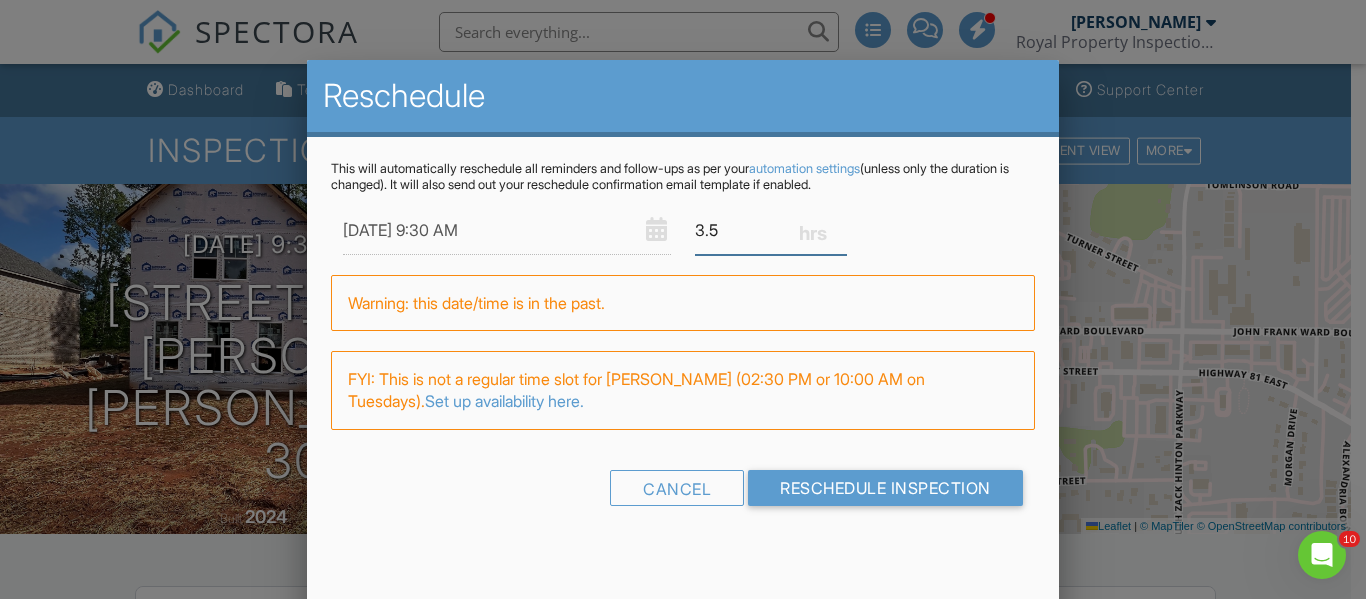 click on "3.5" at bounding box center [771, 230] 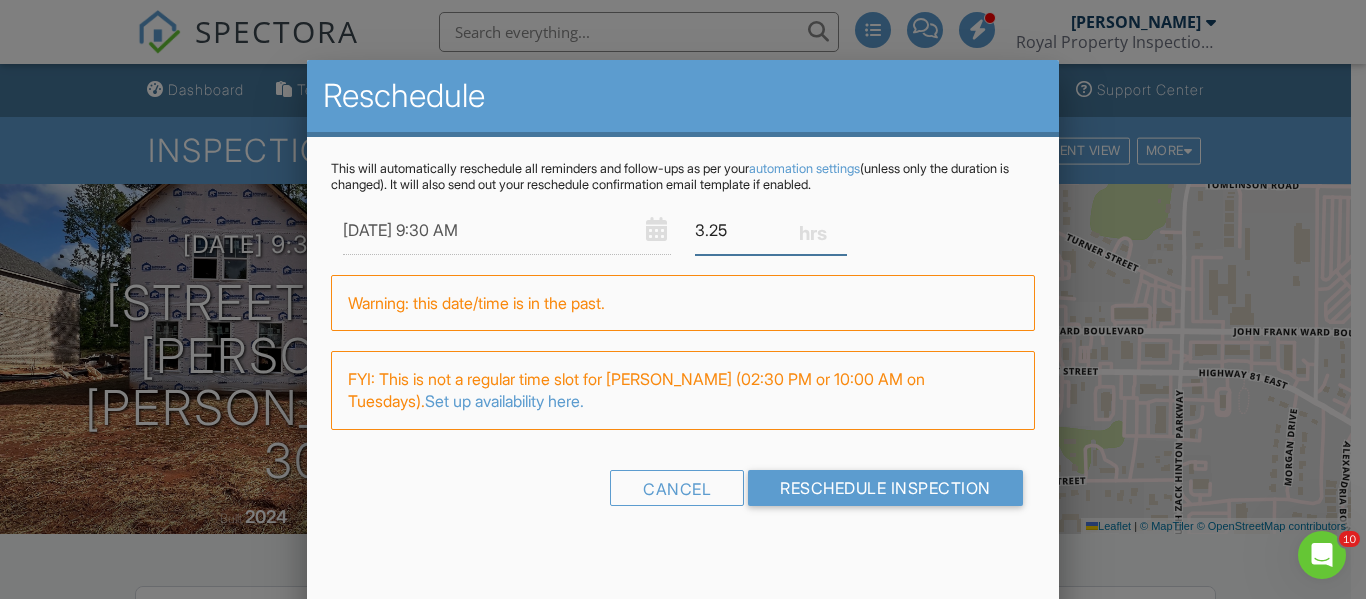 click on "3.25" at bounding box center [771, 230] 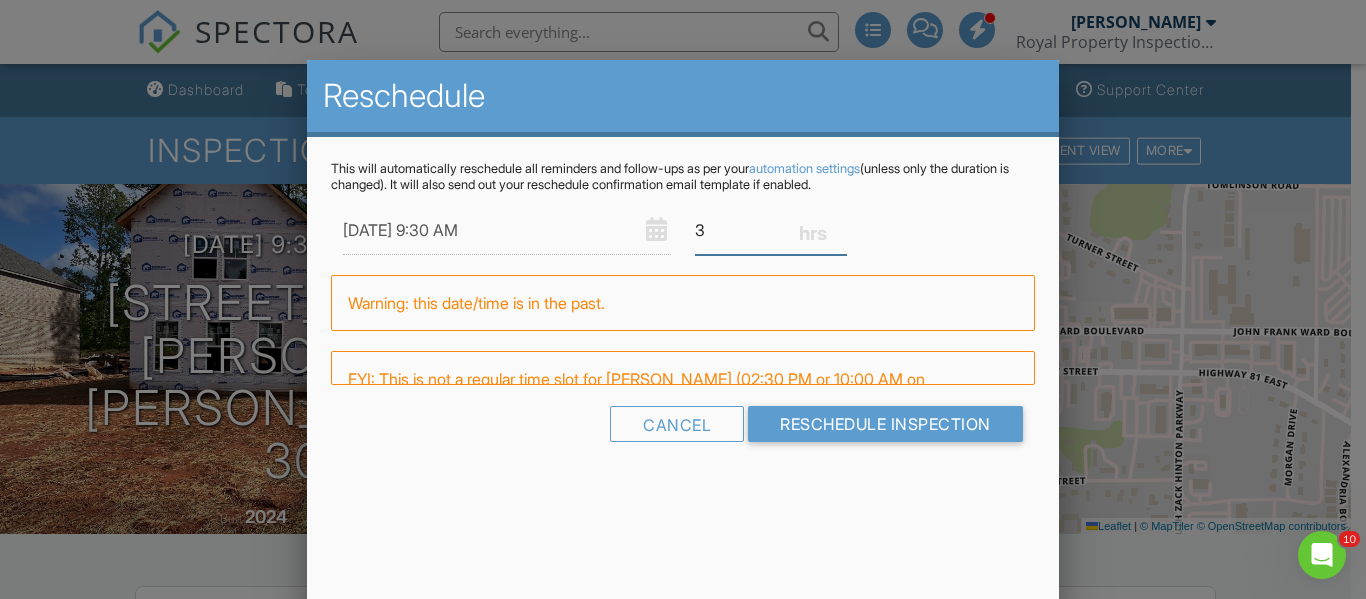 type on "3" 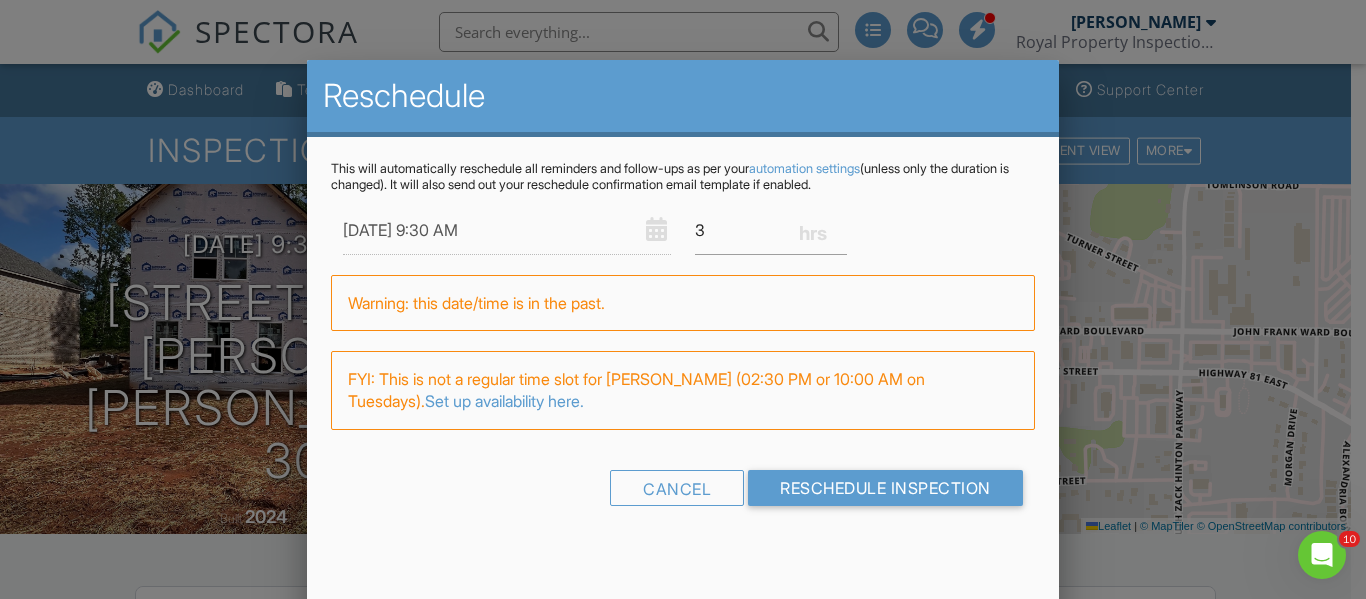 click on "05/13/2025 9:30 AM
3" at bounding box center (682, 230) 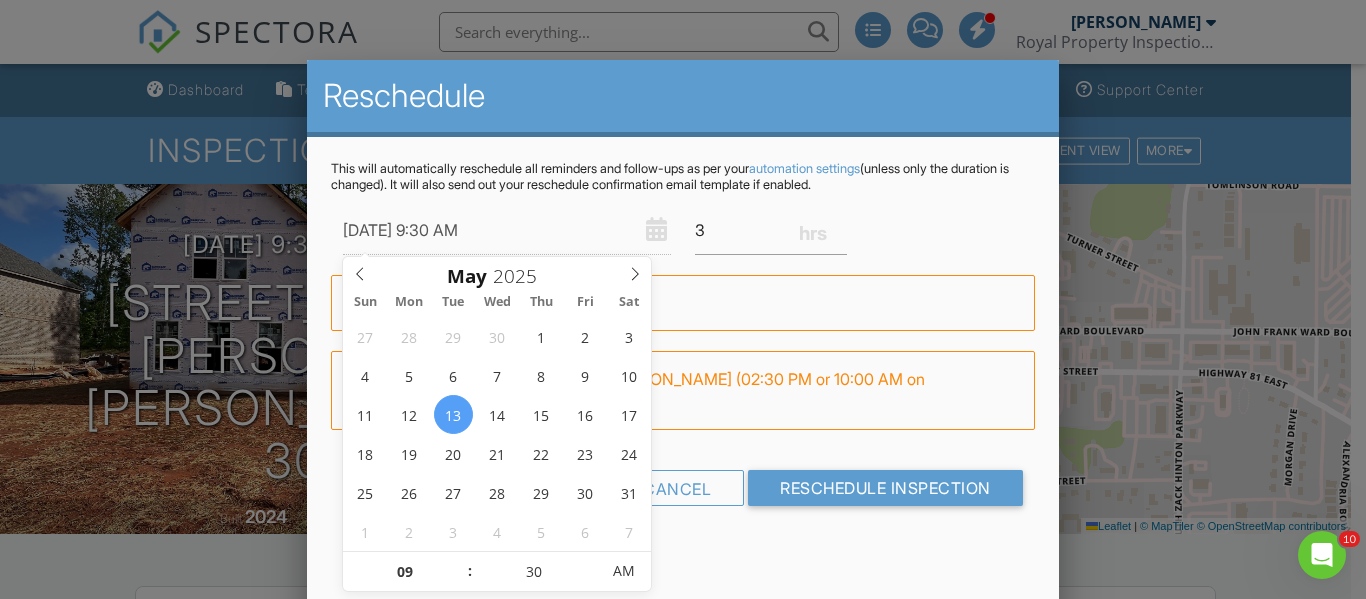 click on "05/13/2025 9:30 AM" at bounding box center (507, 230) 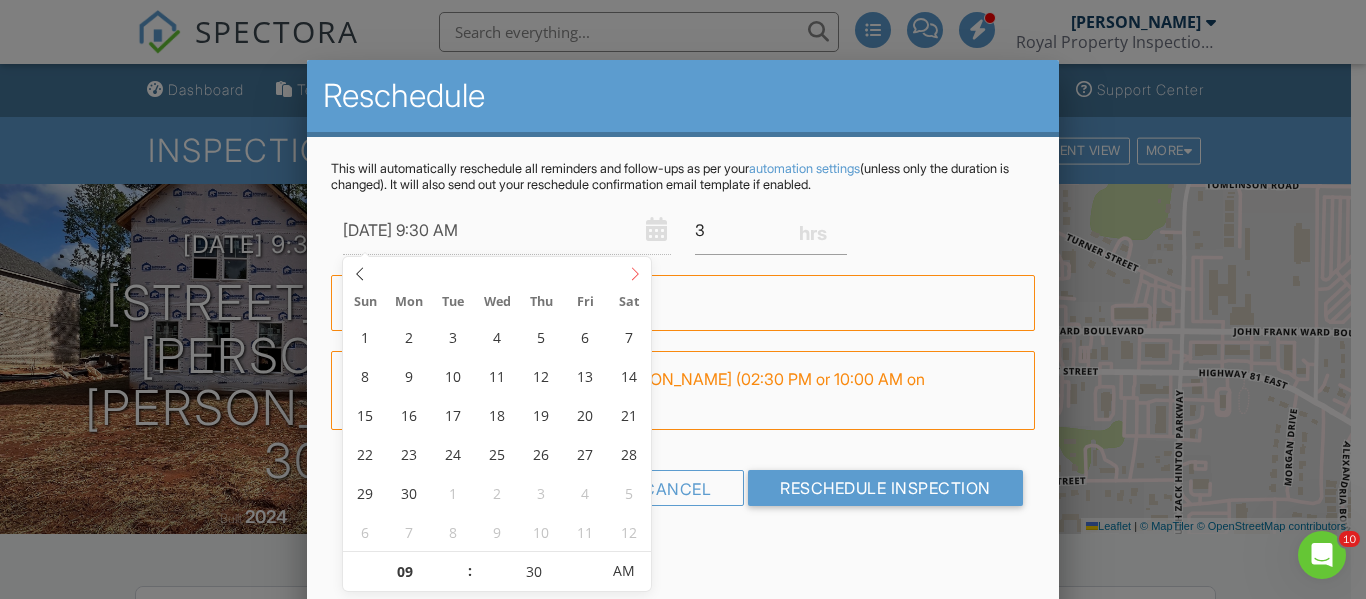 click 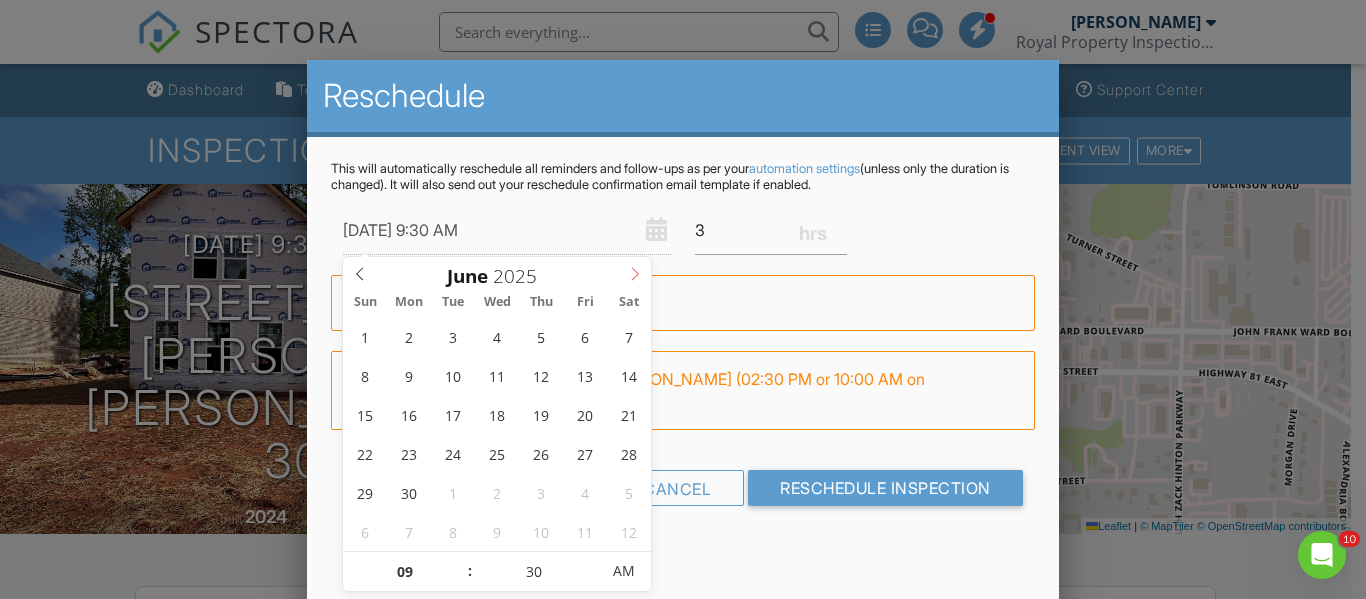 click 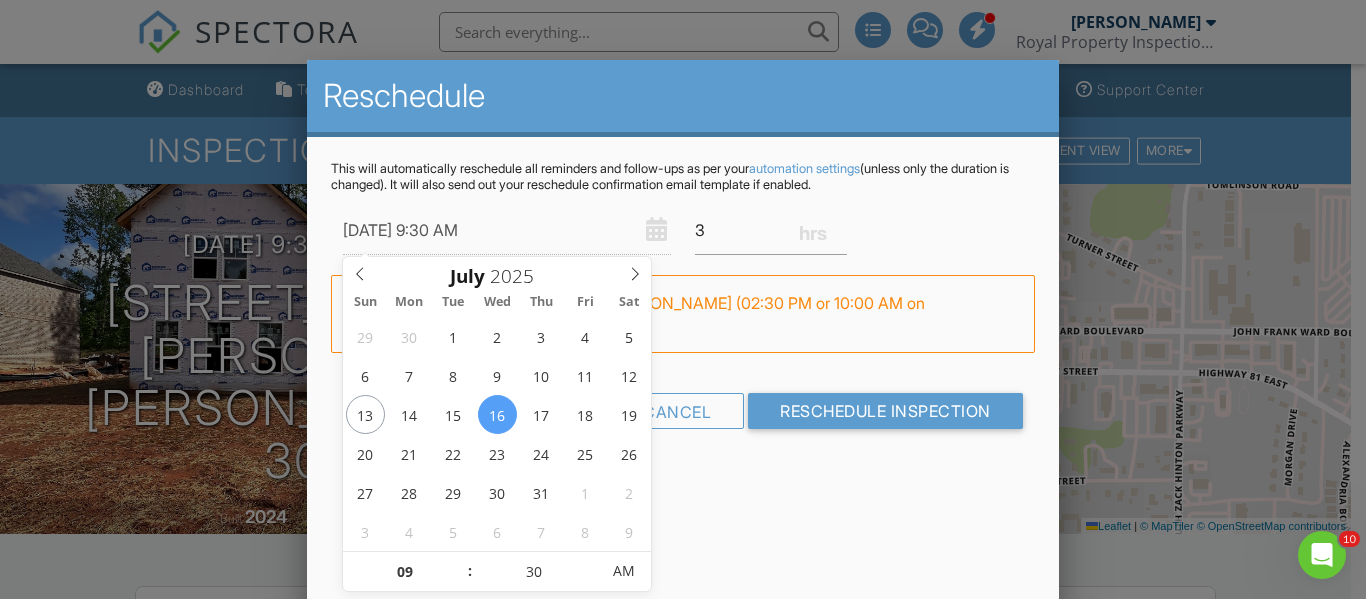 click on "Reschedule
This will automatically reschedule all reminders and follow-ups as per your  automation settings  (unless only the duration is changed). It will also send out your reschedule confirmation email template if enabled.
07/16/2025 9:30 AM
3
Warning: this date/time is in the past.
FYI: This is not a regular time slot for Jerry King (02:30 PM or 10:00 AM on Wednesdays).  Set up availability here.
Cancel
Reschedule Inspection" at bounding box center [682, 410] 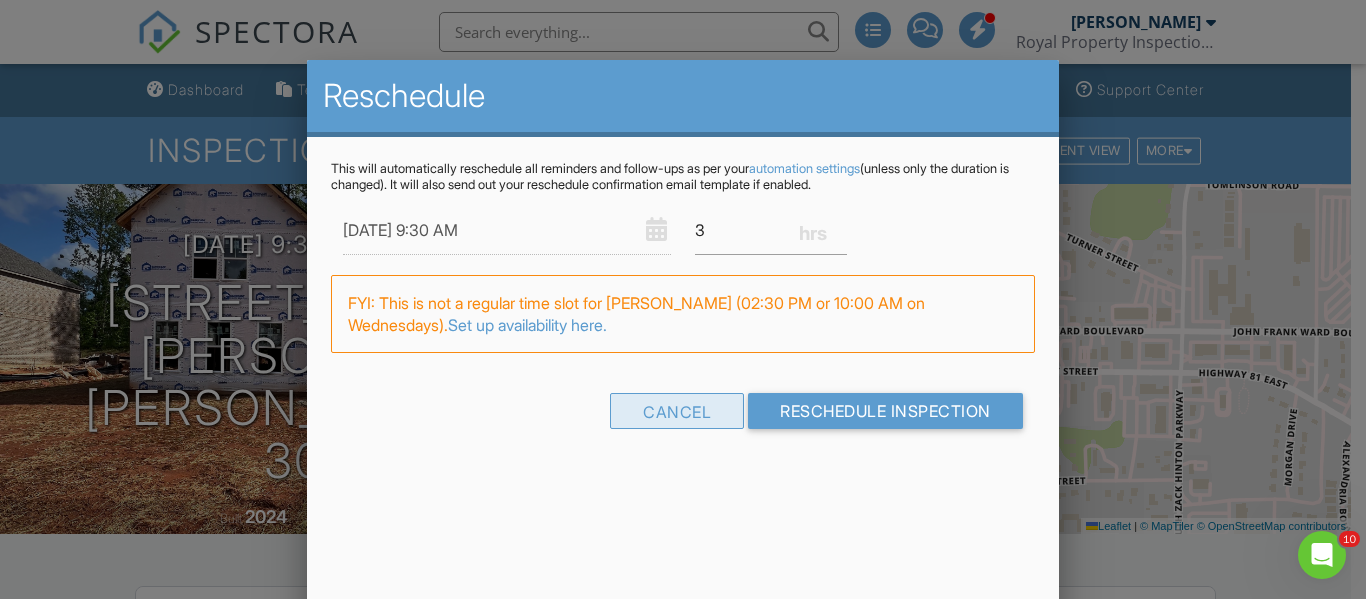 click on "Cancel" at bounding box center (677, 411) 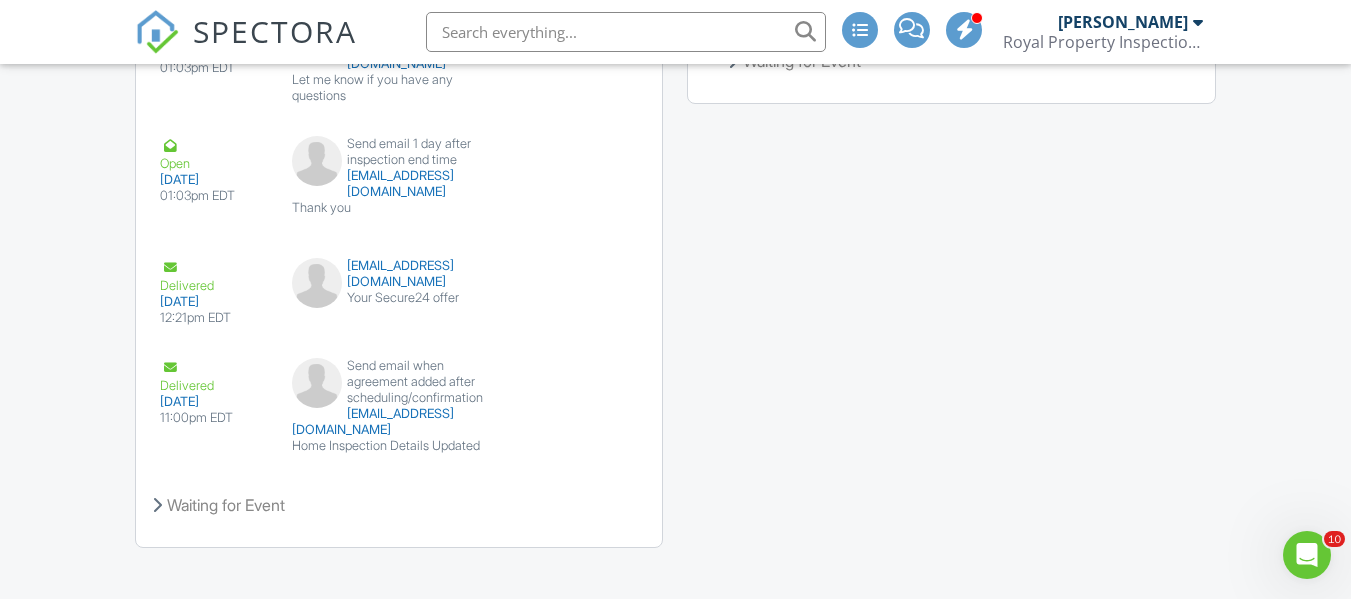 scroll, scrollTop: 3526, scrollLeft: 0, axis: vertical 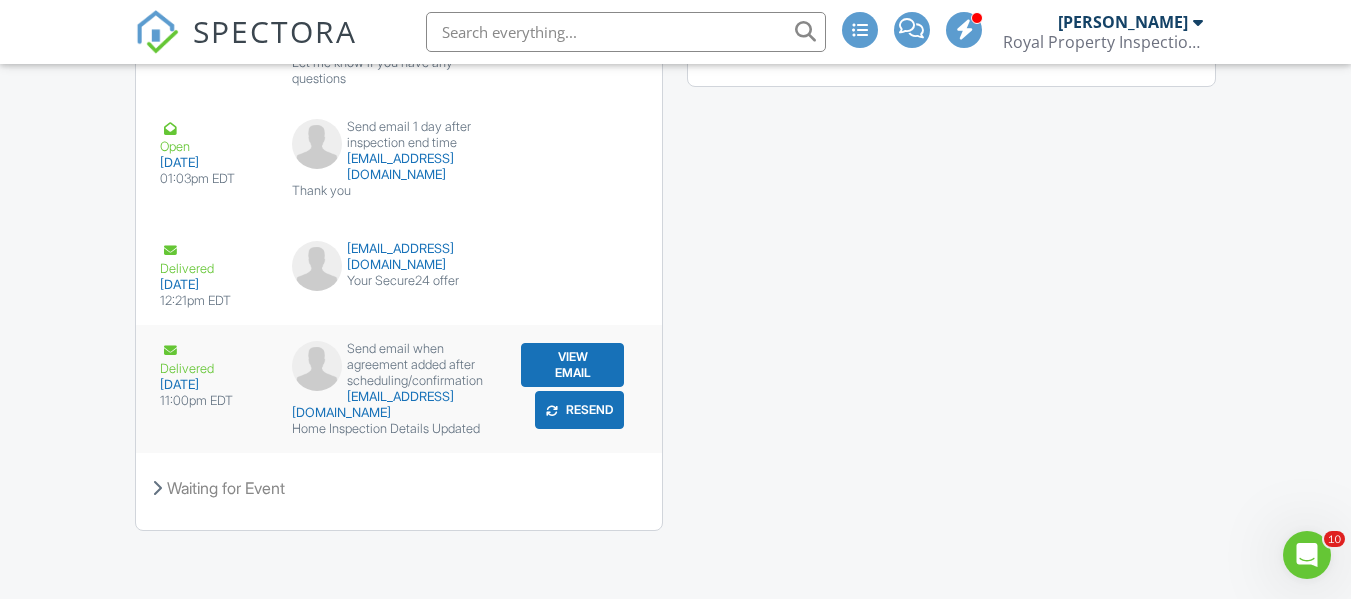 click on "View Email" at bounding box center (573, 365) 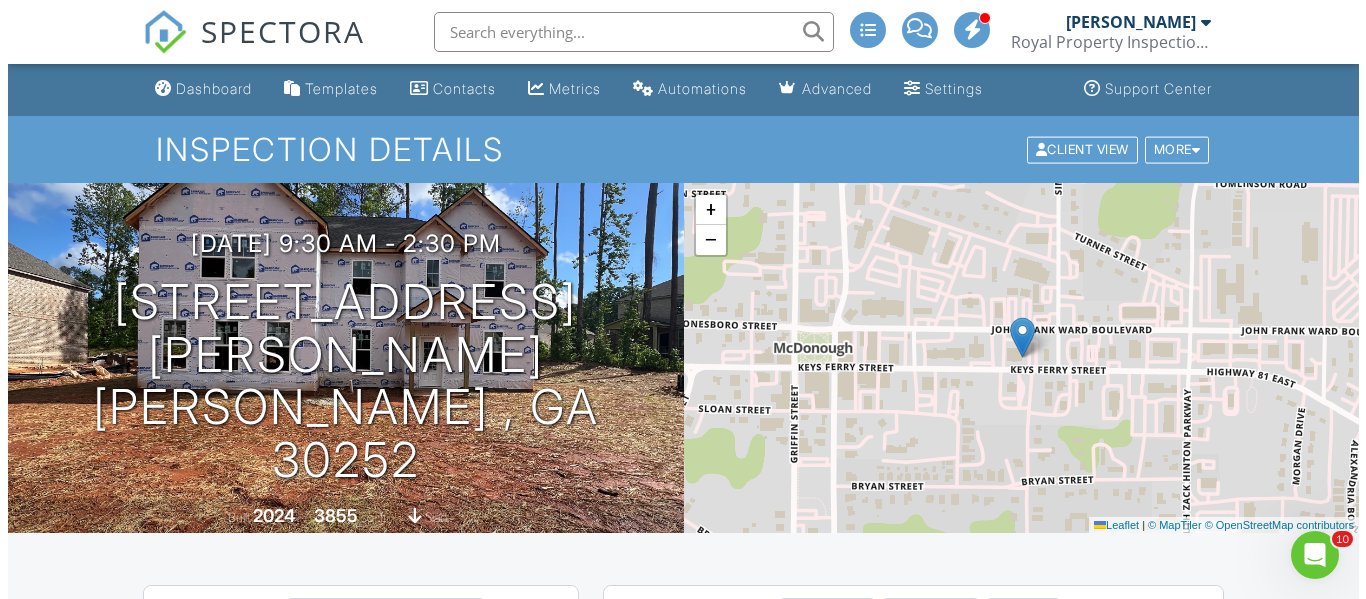 scroll, scrollTop: 0, scrollLeft: 0, axis: both 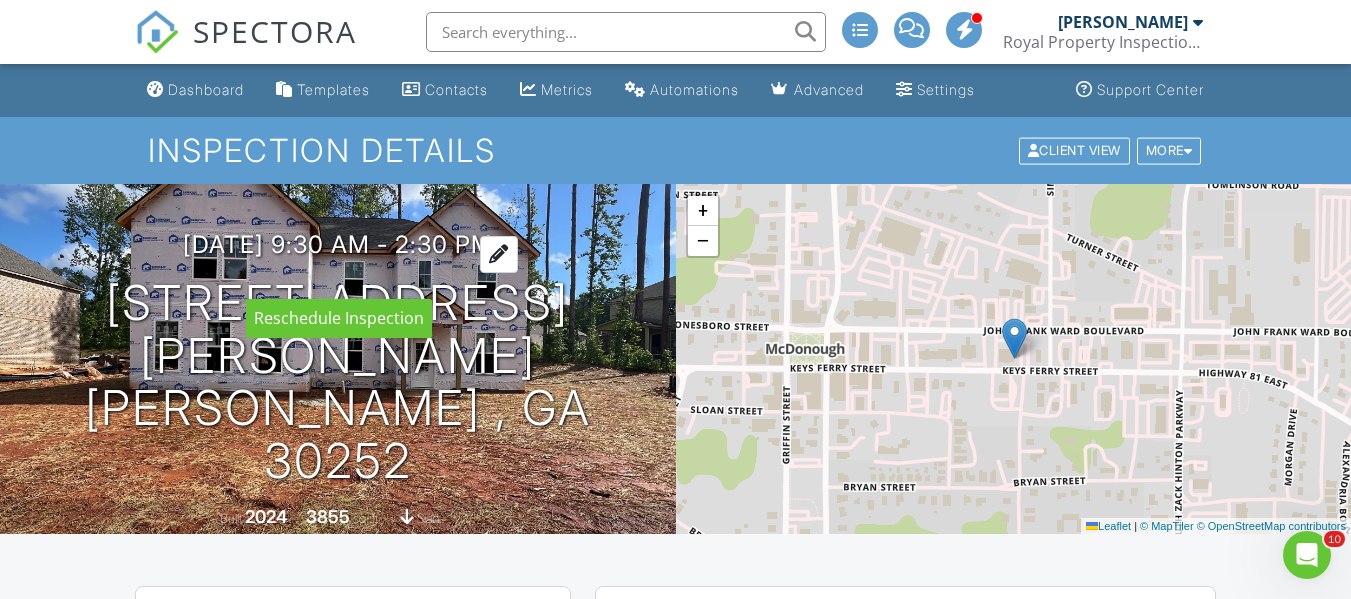 click at bounding box center (499, 254) 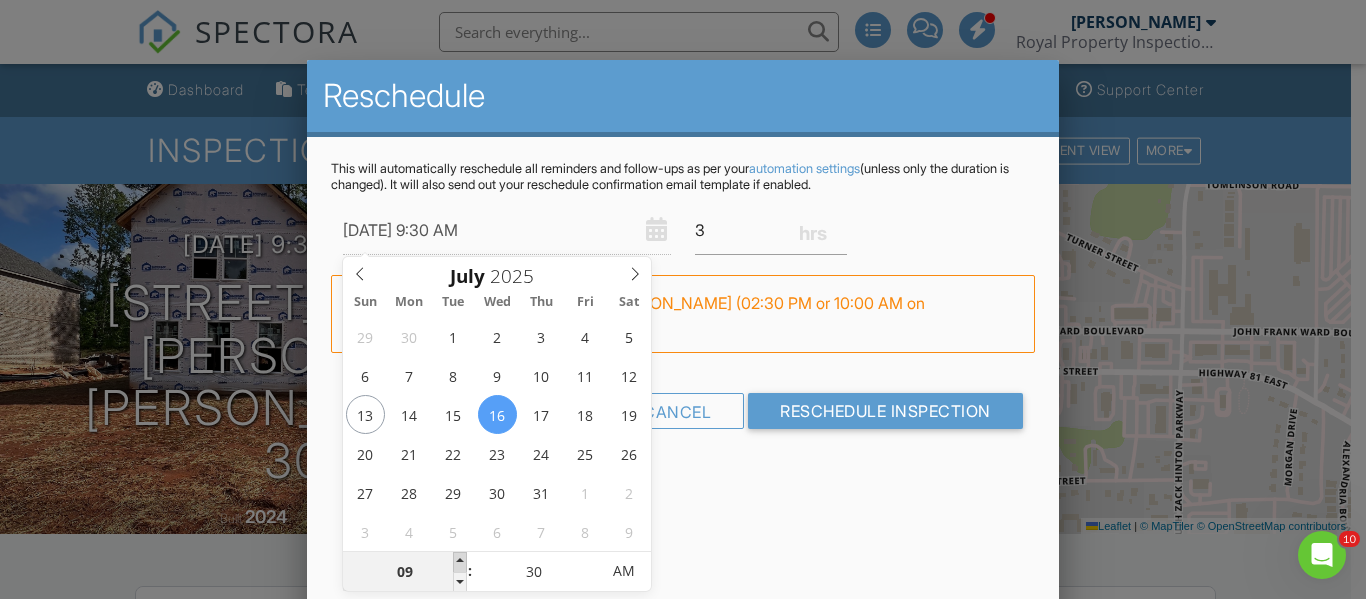 type on "07/16/2025 10:30 AM" 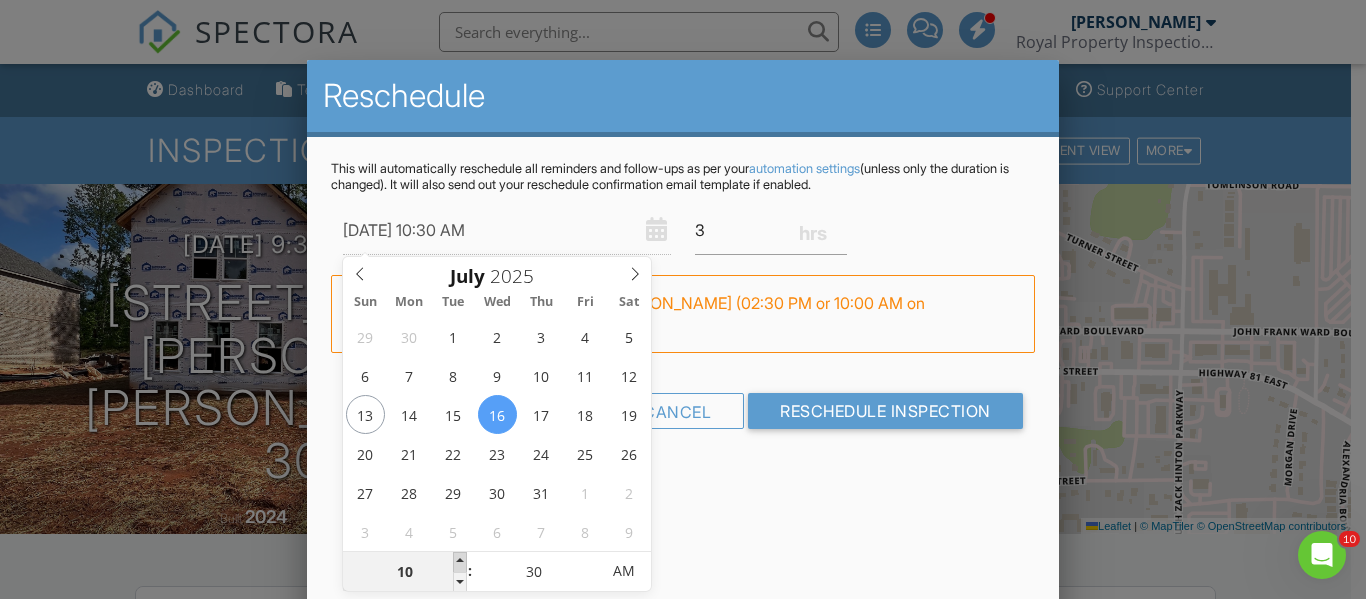 click at bounding box center (460, 562) 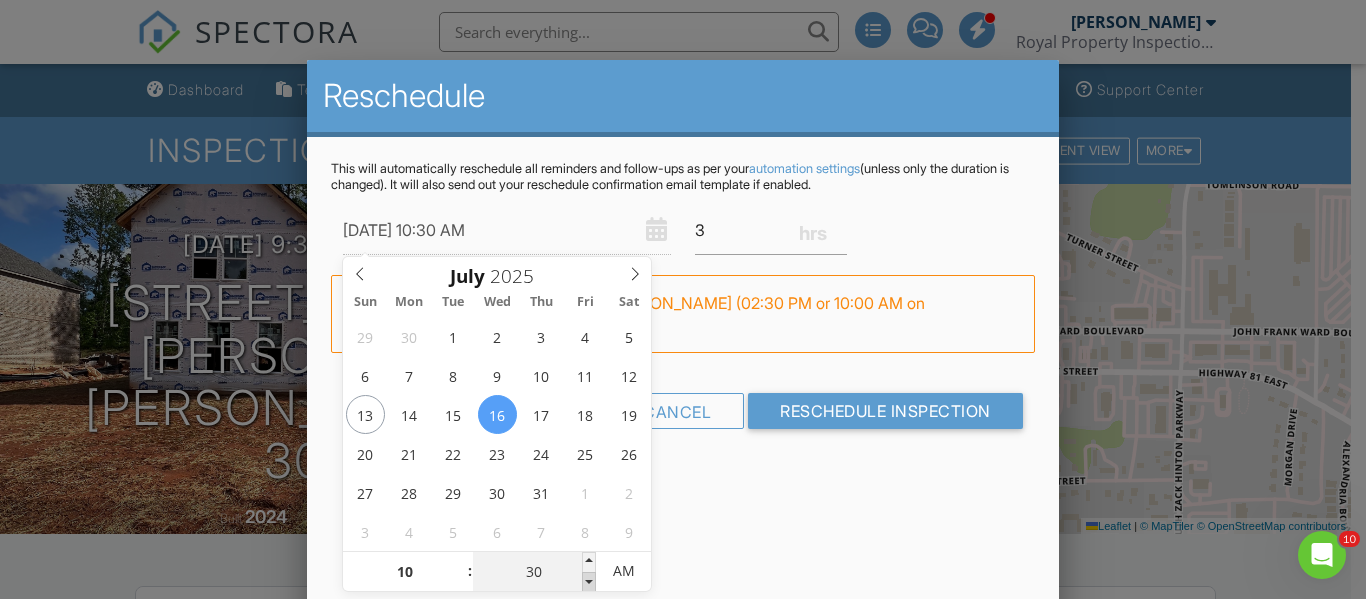 type on "07/16/2025 10:25 AM" 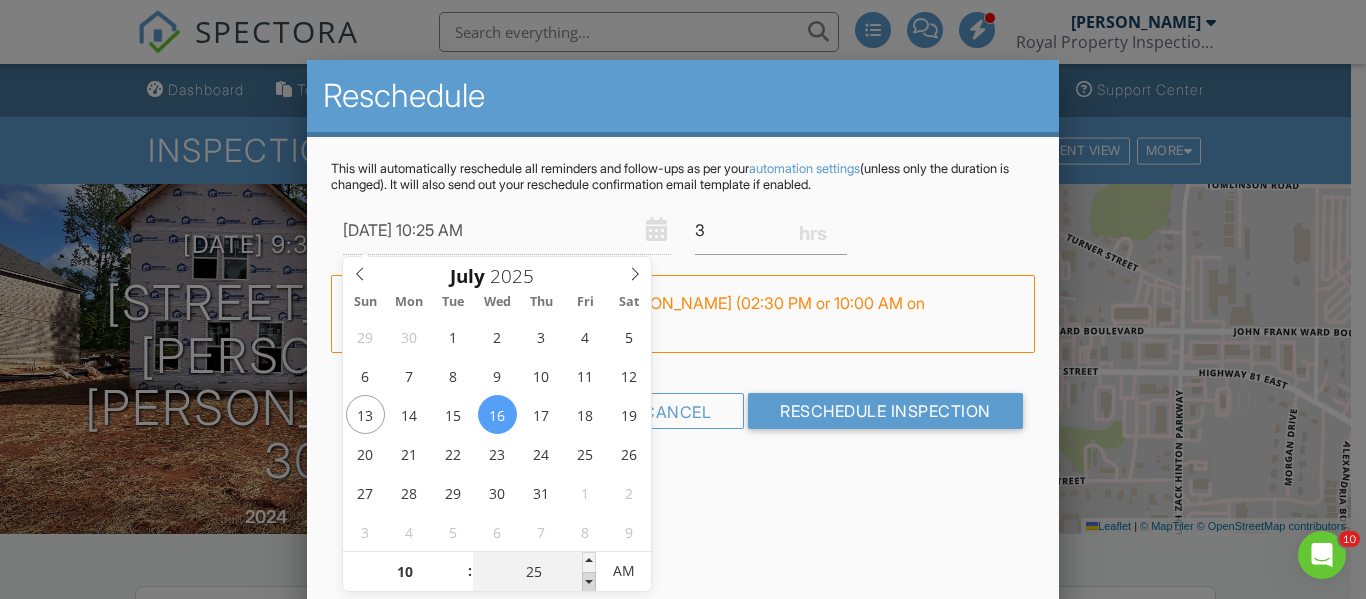 click at bounding box center [589, 582] 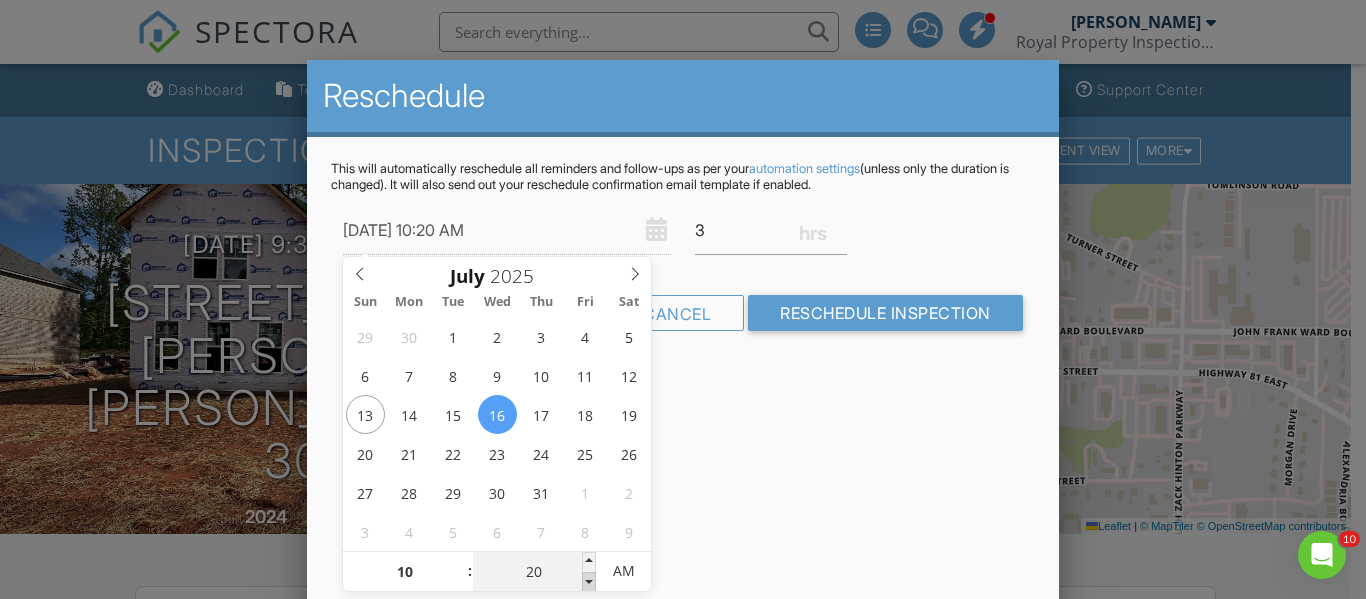 click at bounding box center (589, 582) 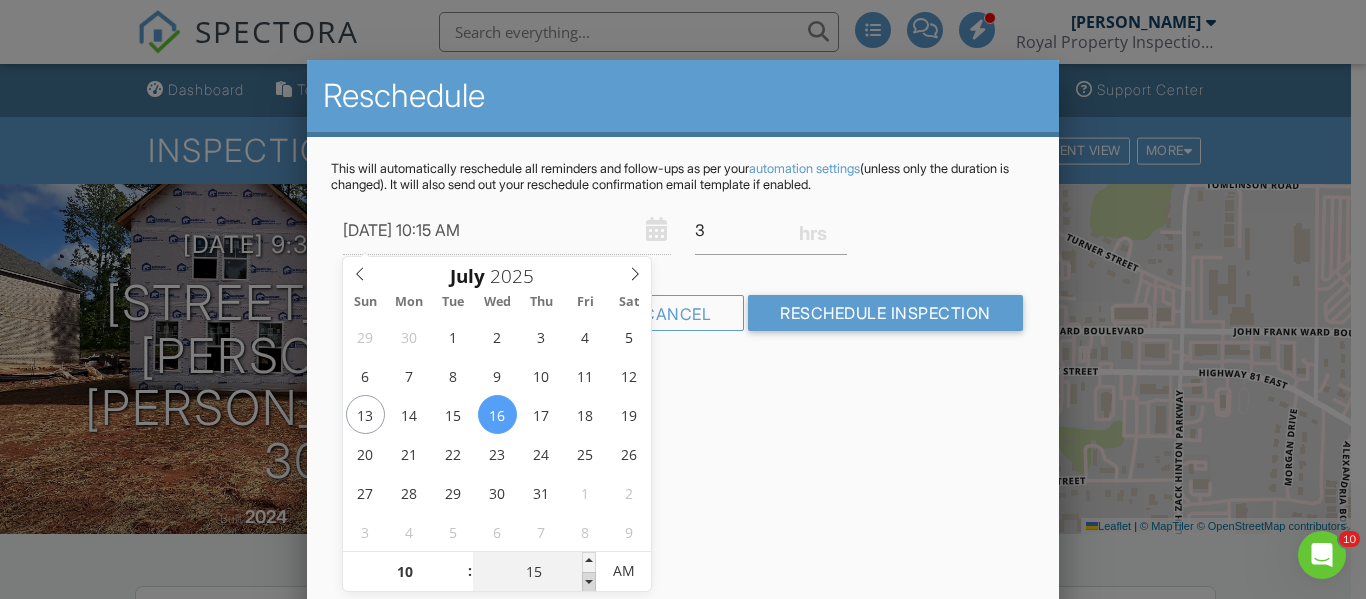 click at bounding box center (589, 582) 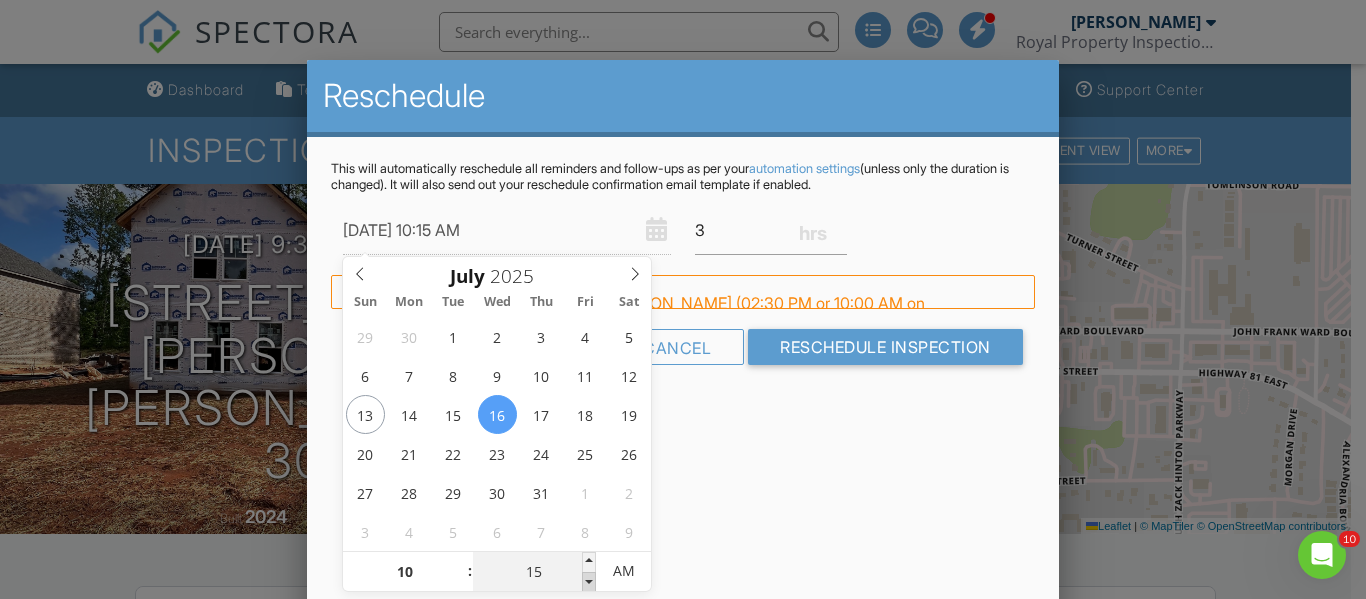 type on "07/16/2025 10:10 AM" 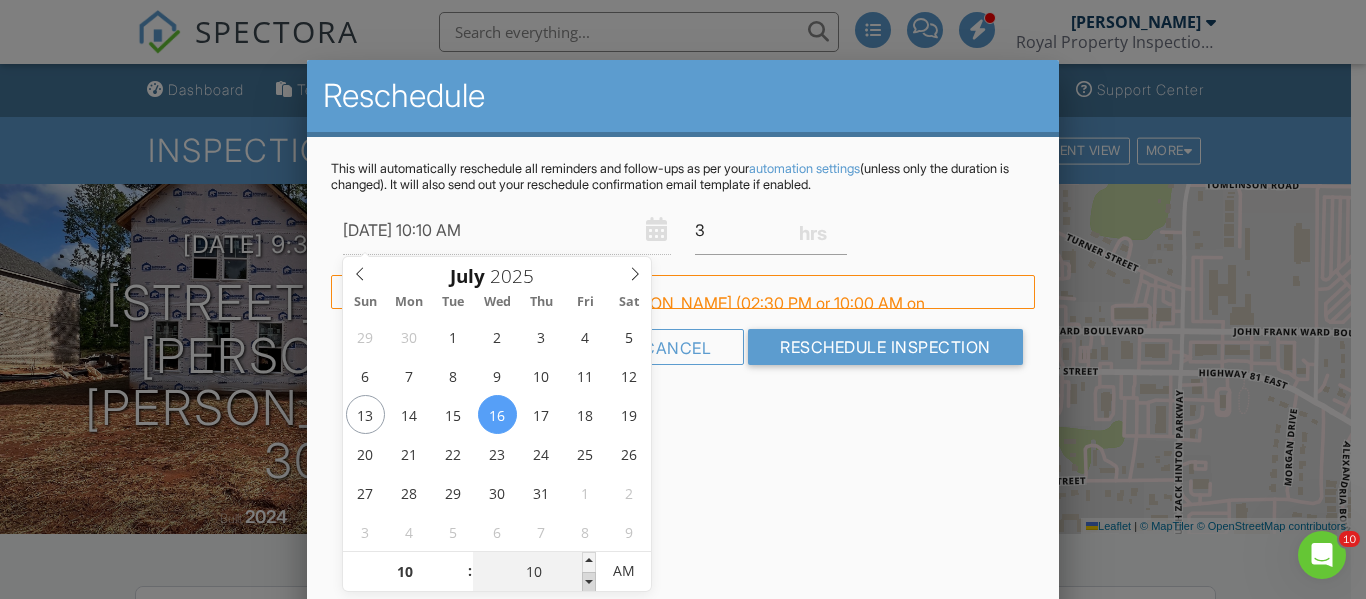 click at bounding box center [589, 582] 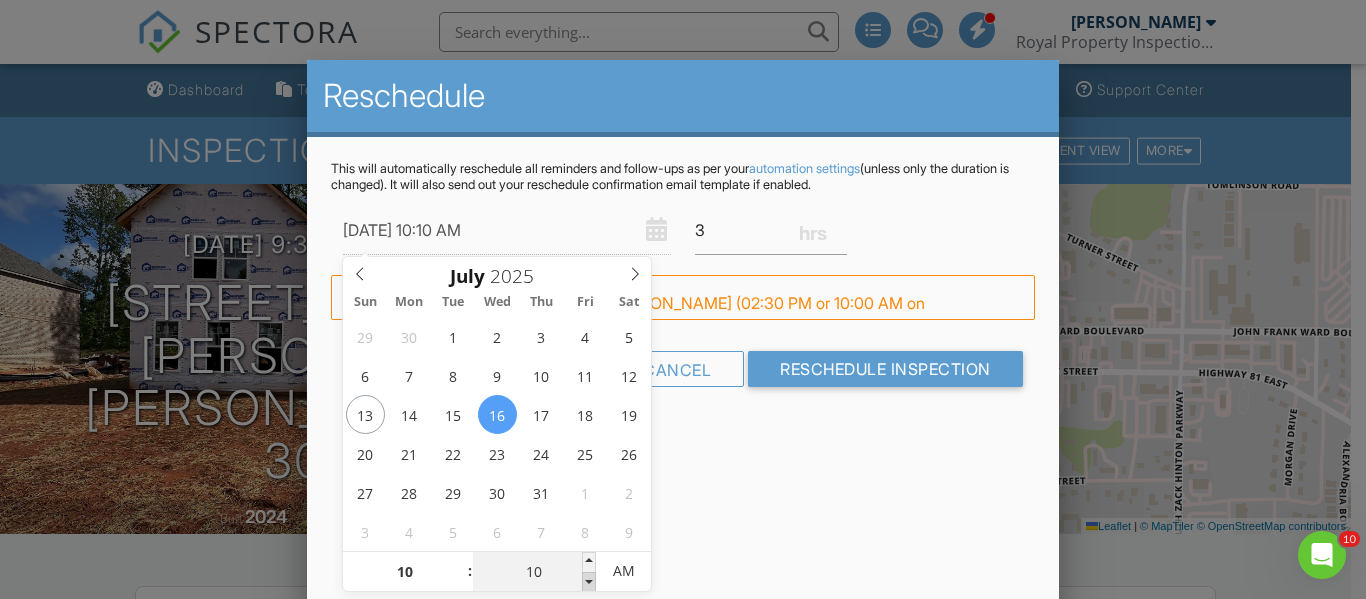 type on "07/16/2025 10:05 AM" 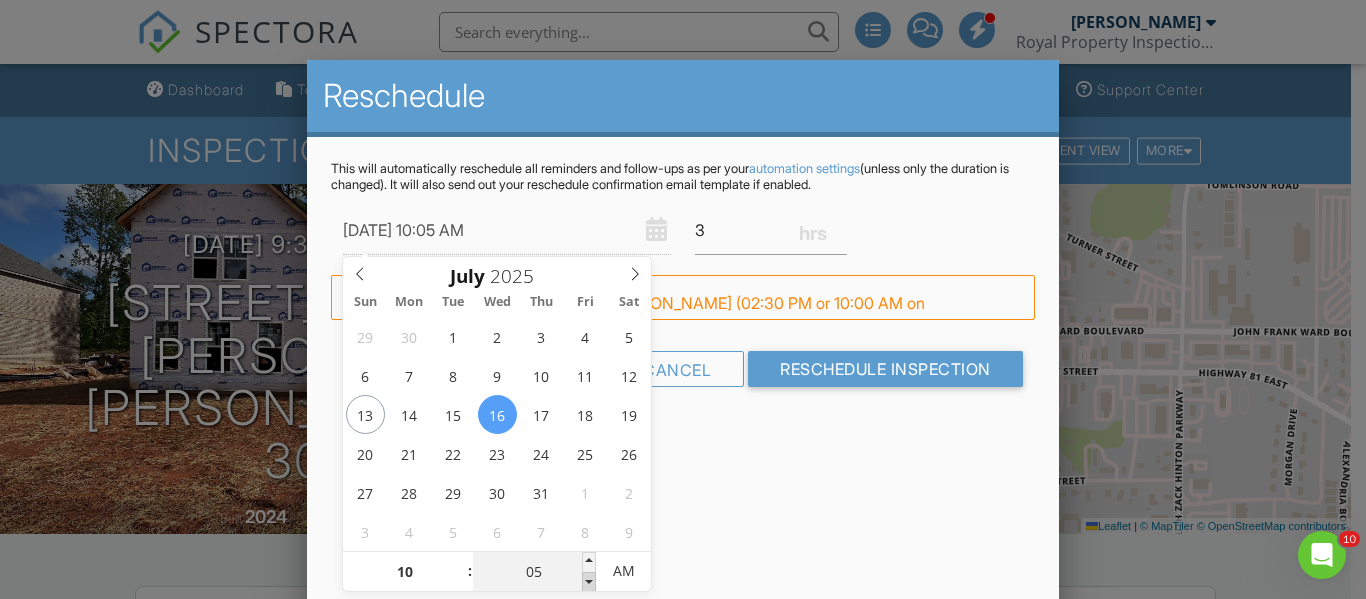 click at bounding box center [589, 582] 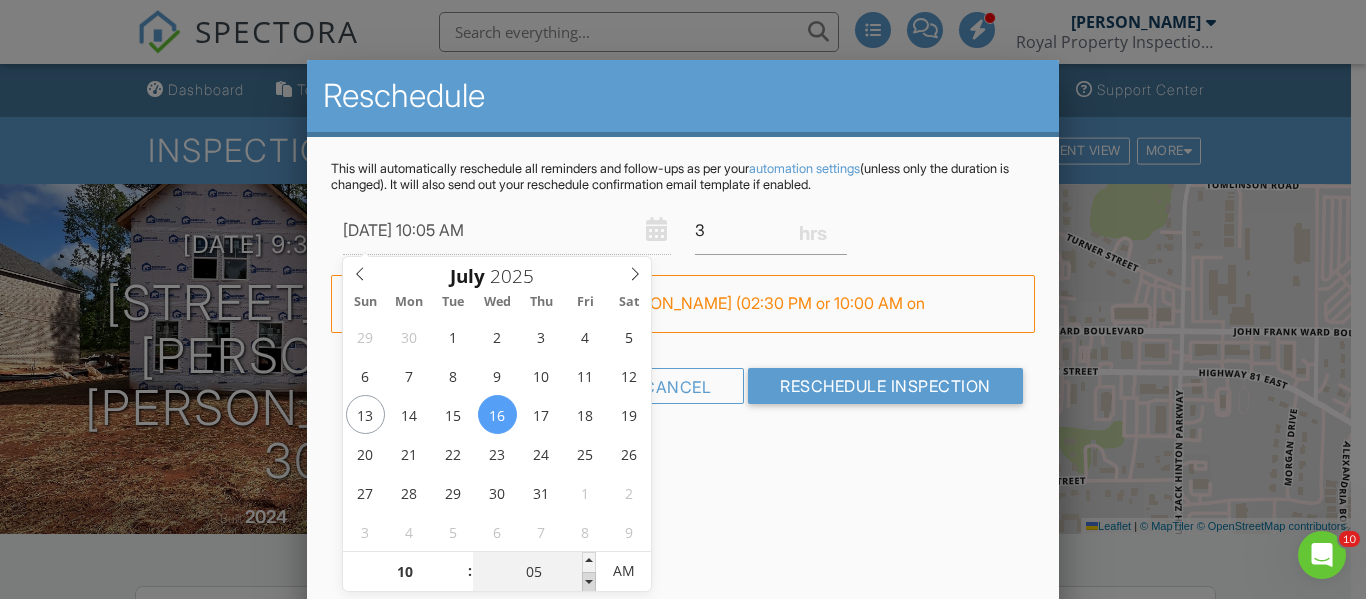 type on "[DATE] 10:00 AM" 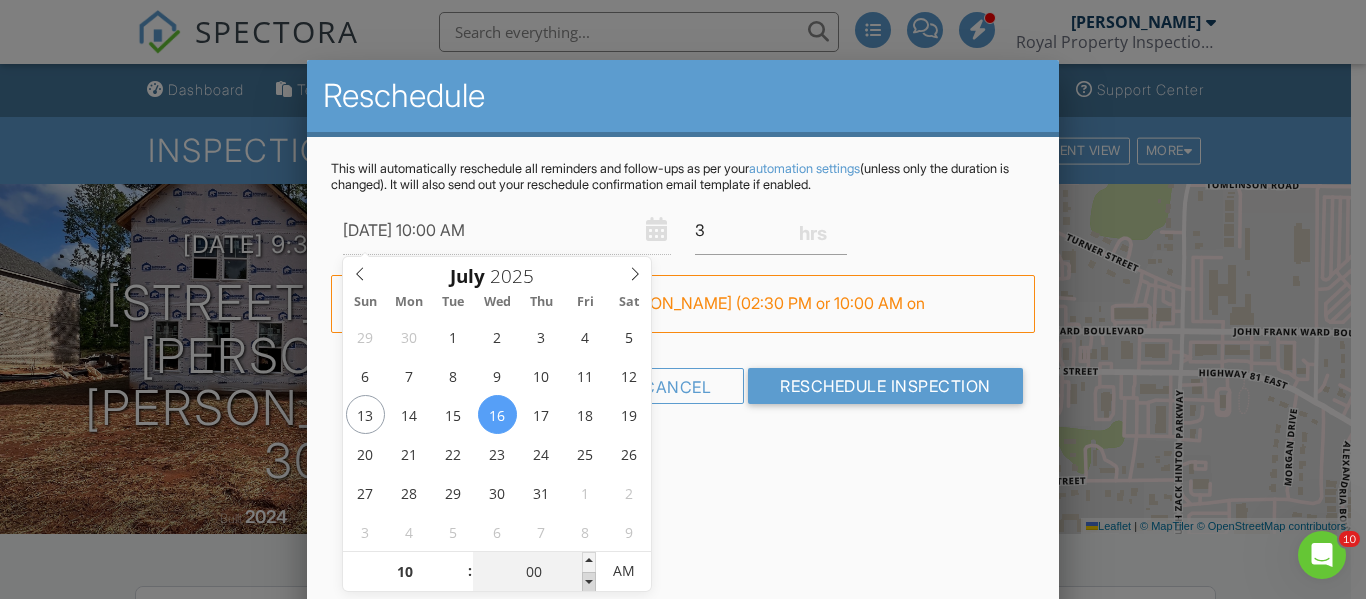 click at bounding box center [589, 582] 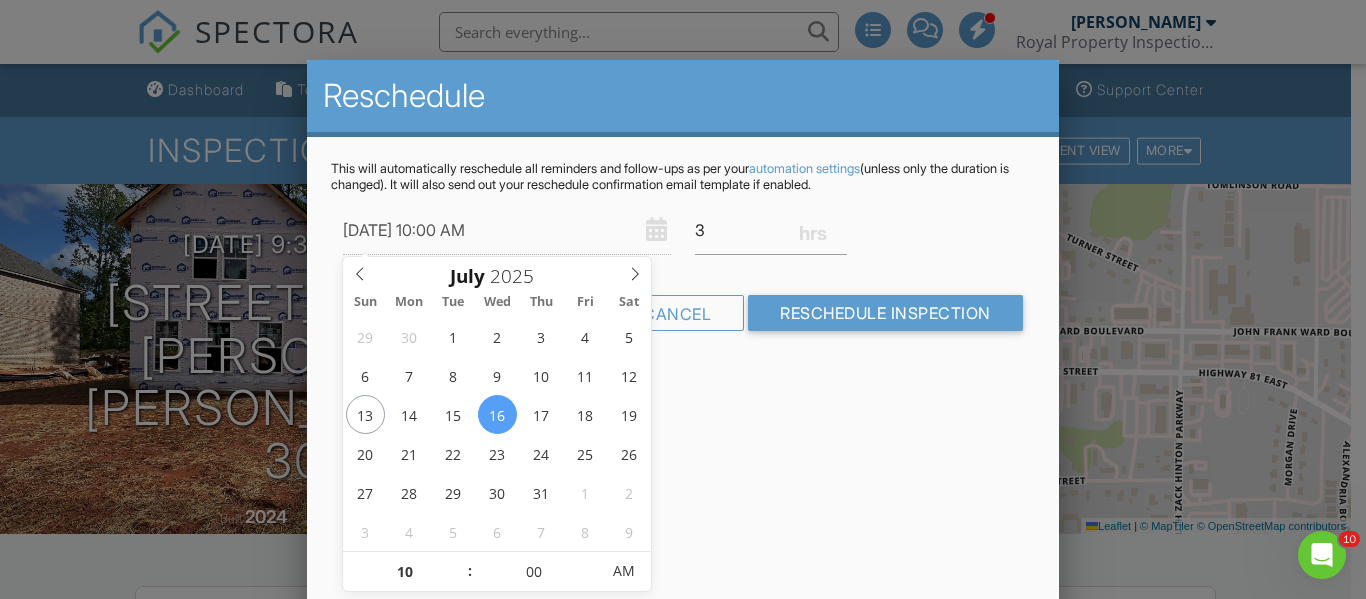 click on "Reschedule
This will automatically reschedule all reminders and follow-ups as per your  automation settings  (unless only the duration is changed). It will also send out your reschedule confirmation email template if enabled.
07/16/2025 10:00 AM
3
Warning: this date/time is in the past.
FYI: This is not a regular time slot for Jerry King (02:30 PM or 10:00 AM on Wednesdays).  Set up availability here.
Cancel
Reschedule Inspection" at bounding box center [682, 410] 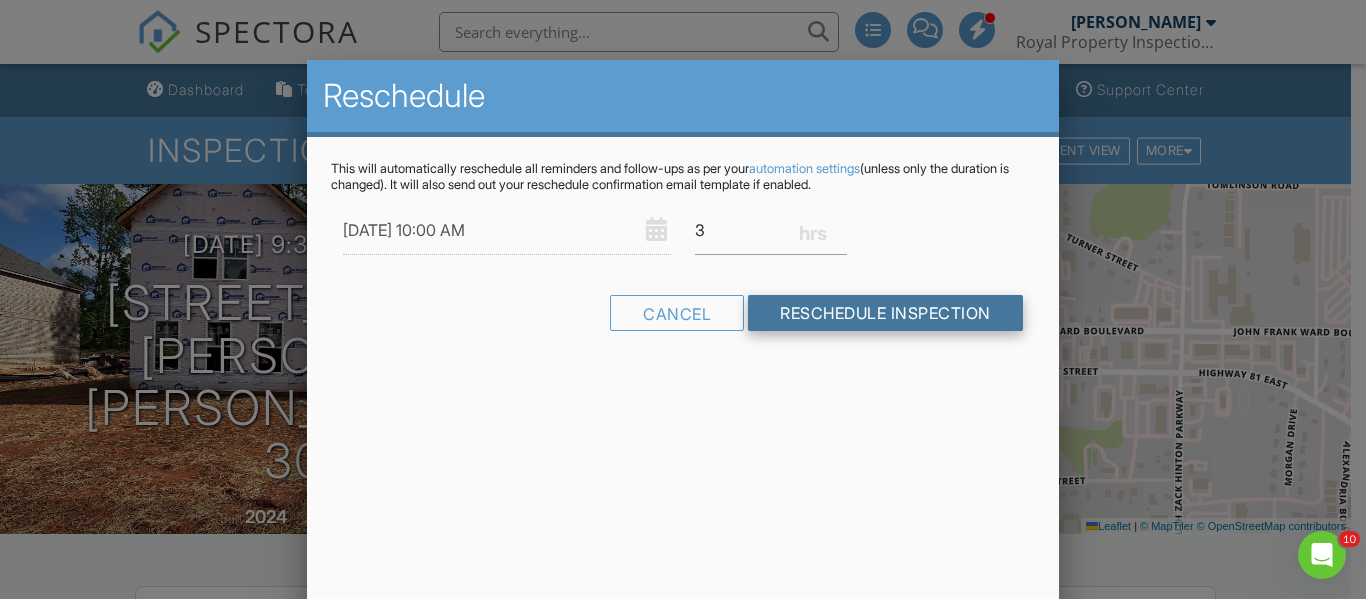 click on "Reschedule Inspection" at bounding box center (885, 313) 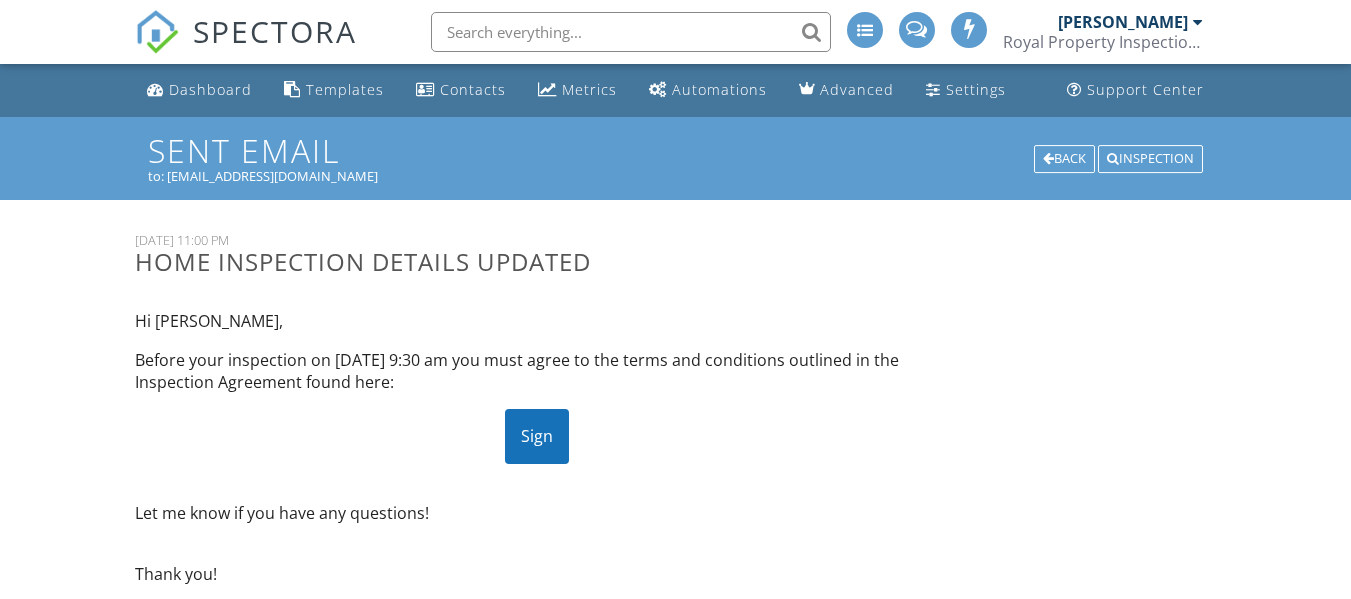 scroll, scrollTop: 0, scrollLeft: 0, axis: both 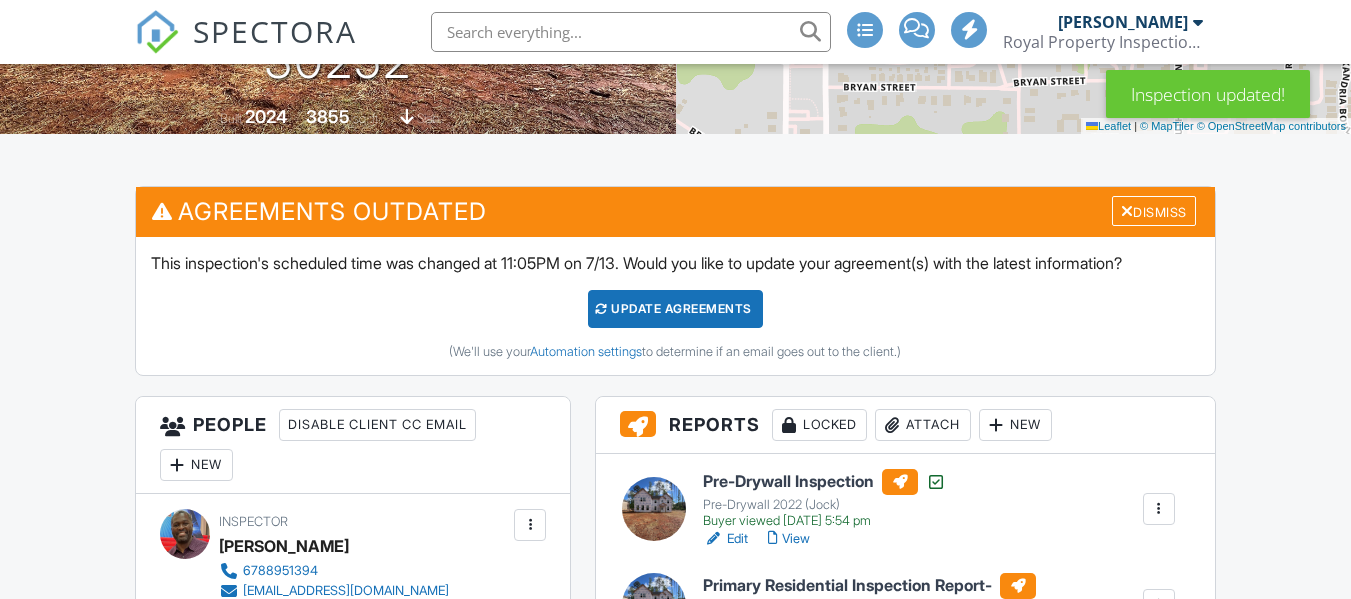 click on "Update Agreements" at bounding box center [675, 309] 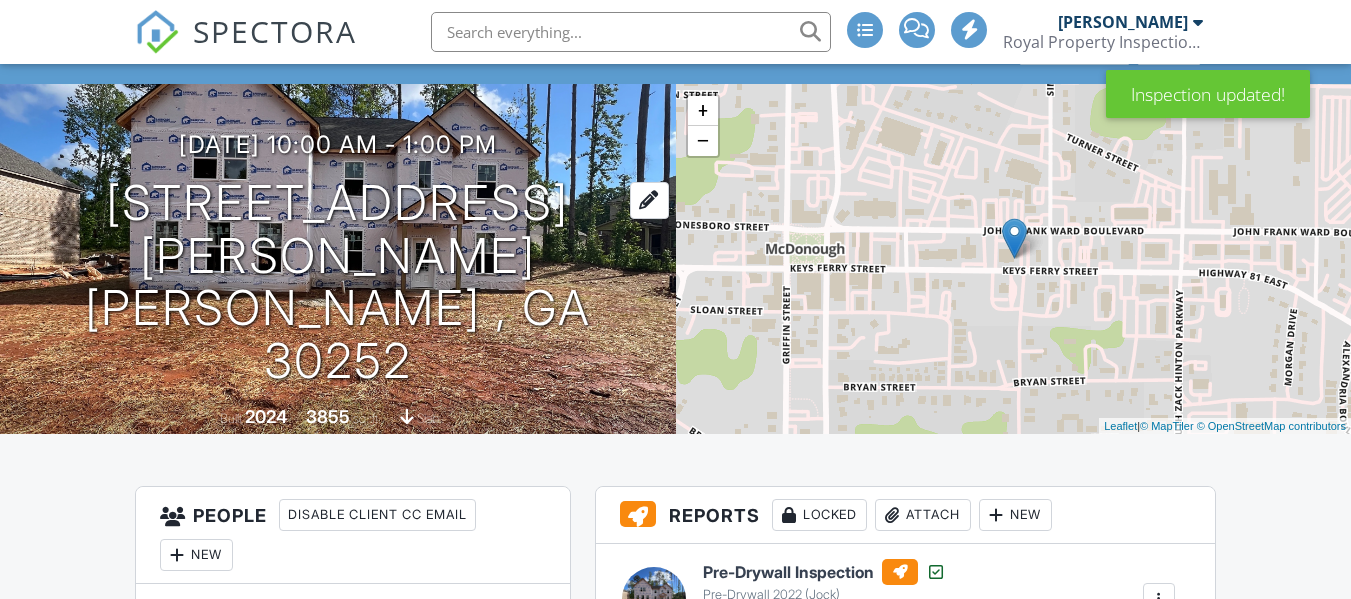 scroll, scrollTop: 100, scrollLeft: 0, axis: vertical 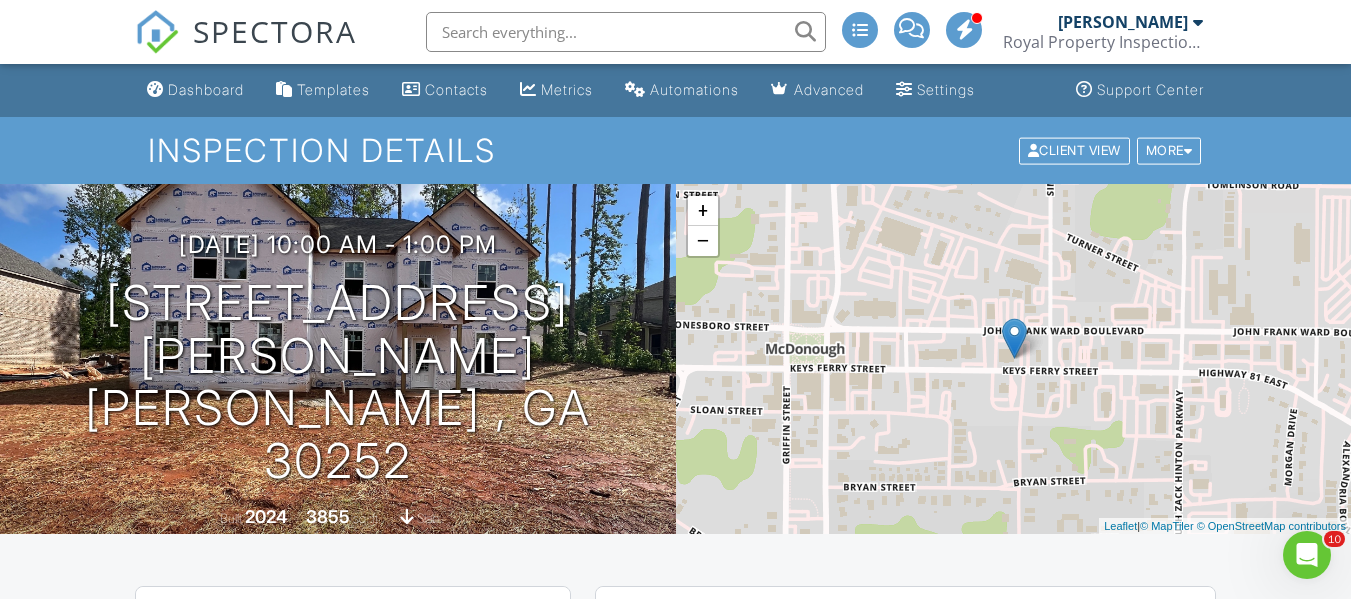 click on "Inspection Details" at bounding box center [675, 150] 